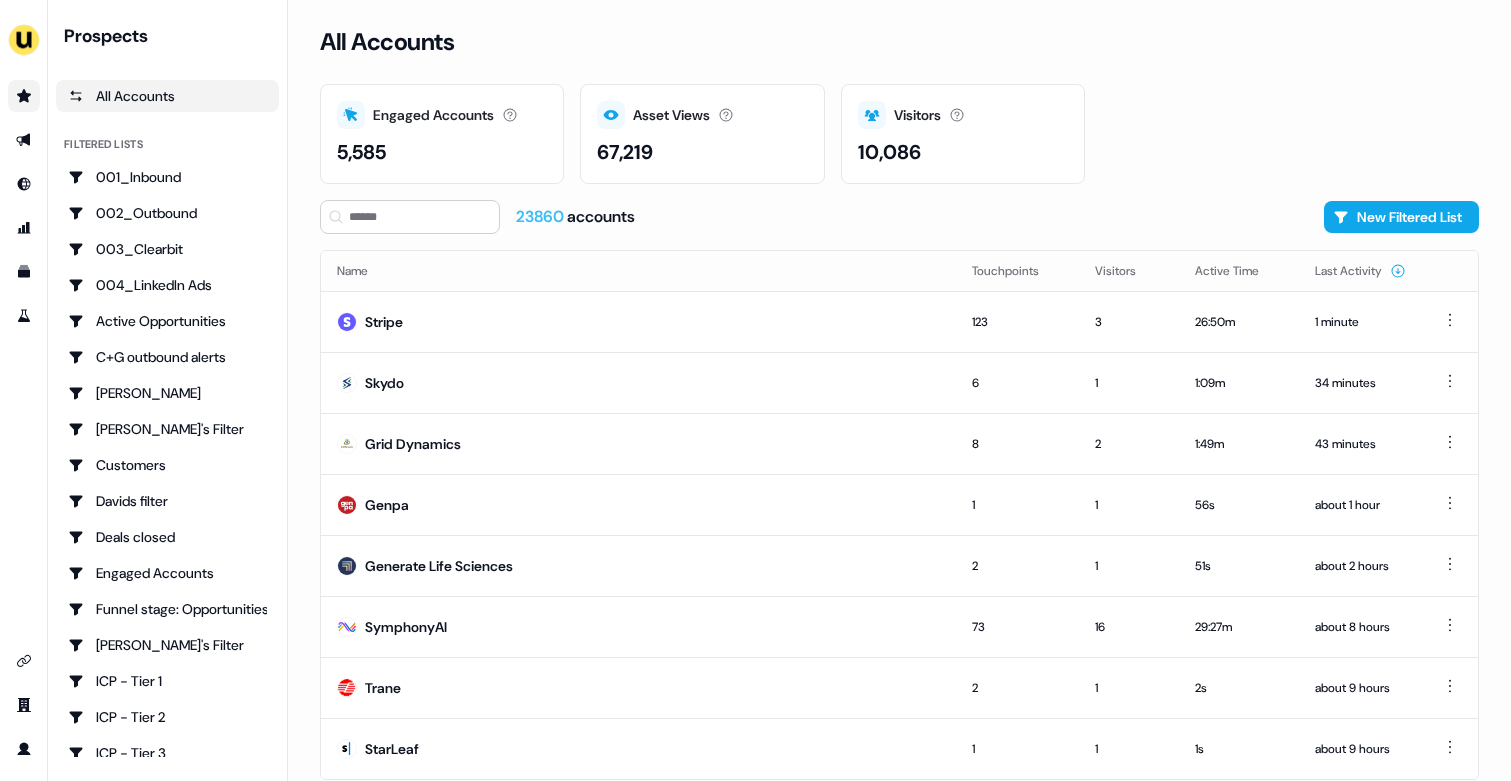 scroll, scrollTop: 0, scrollLeft: 0, axis: both 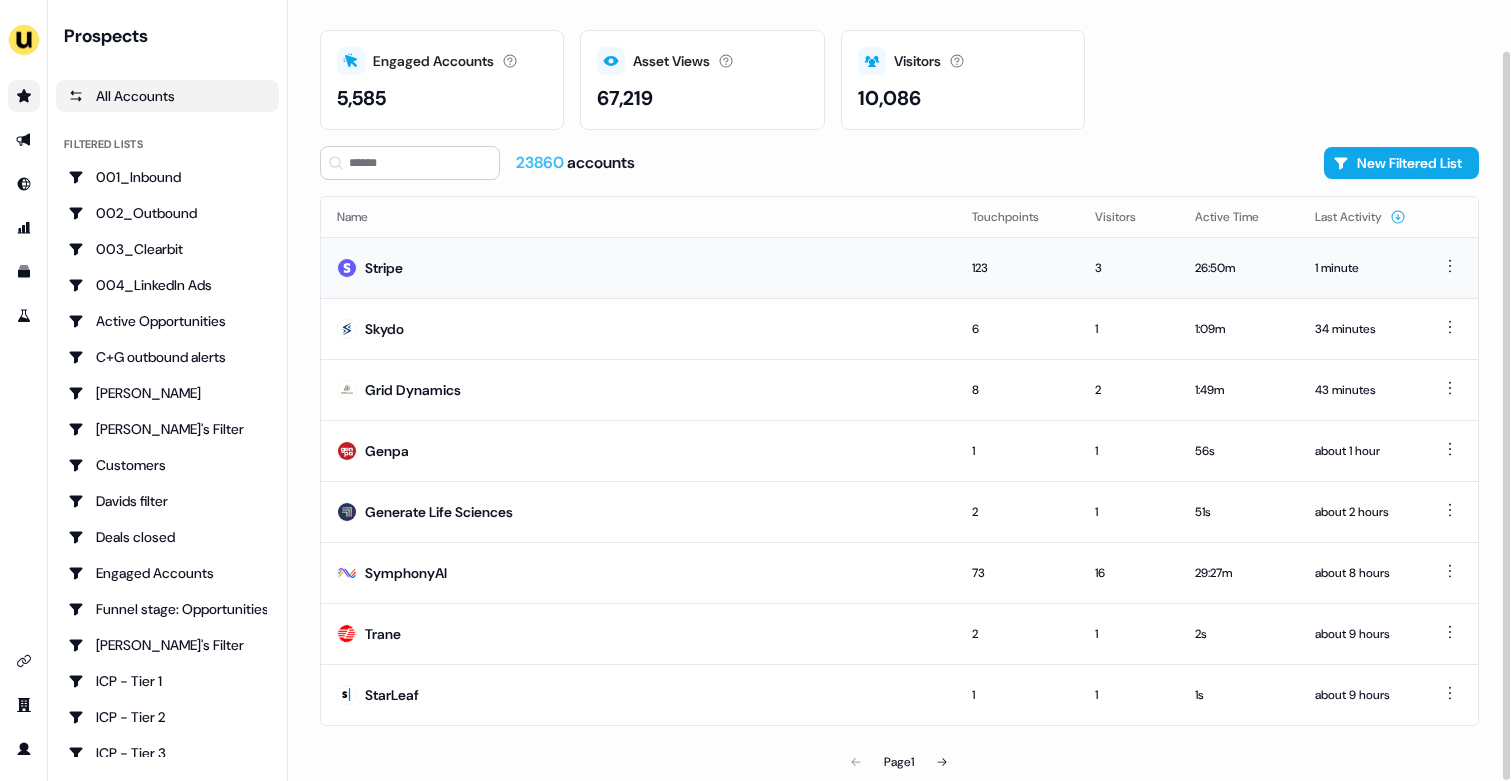 click on "Stripe" at bounding box center (638, 267) 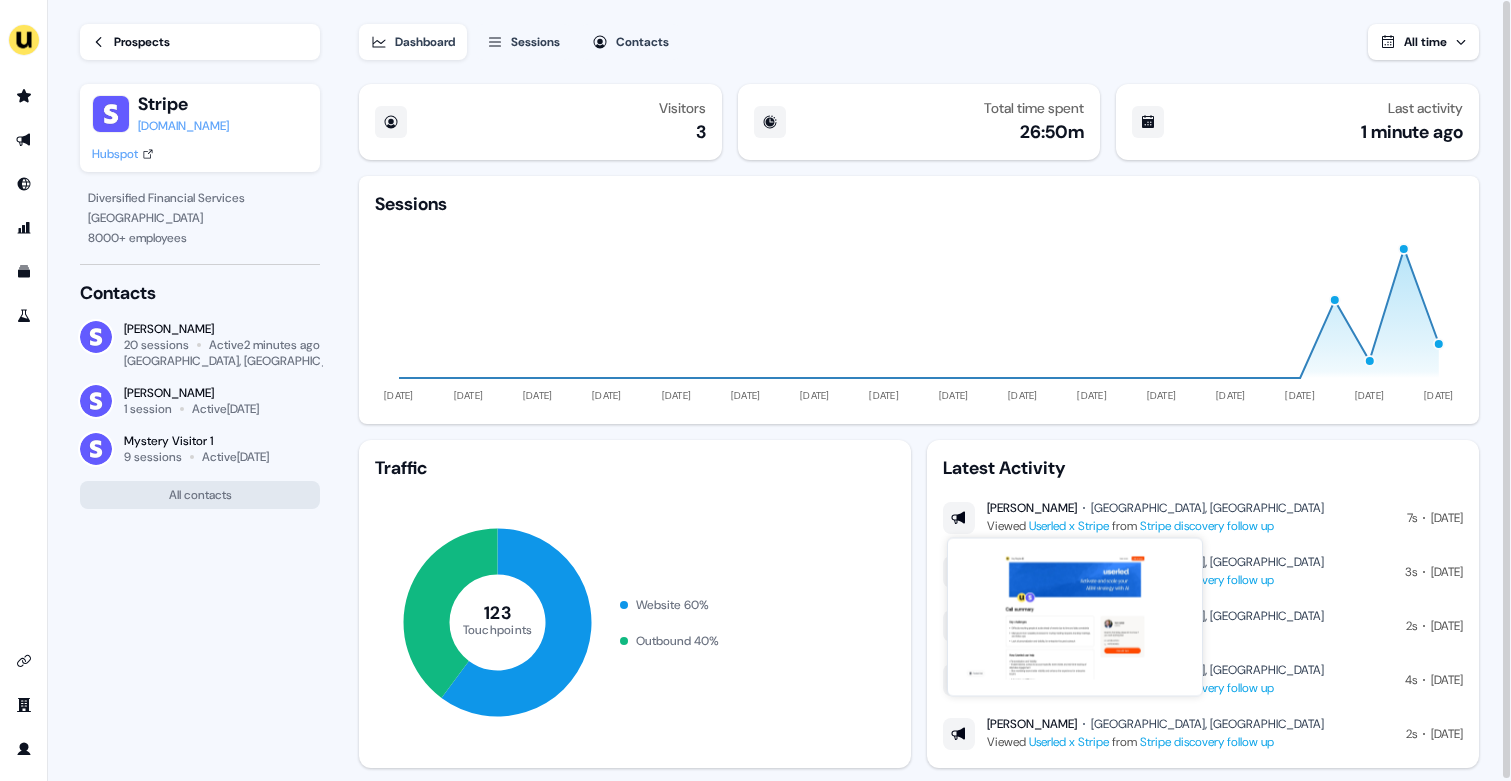 click on "Userled x Stripe" at bounding box center [1069, 526] 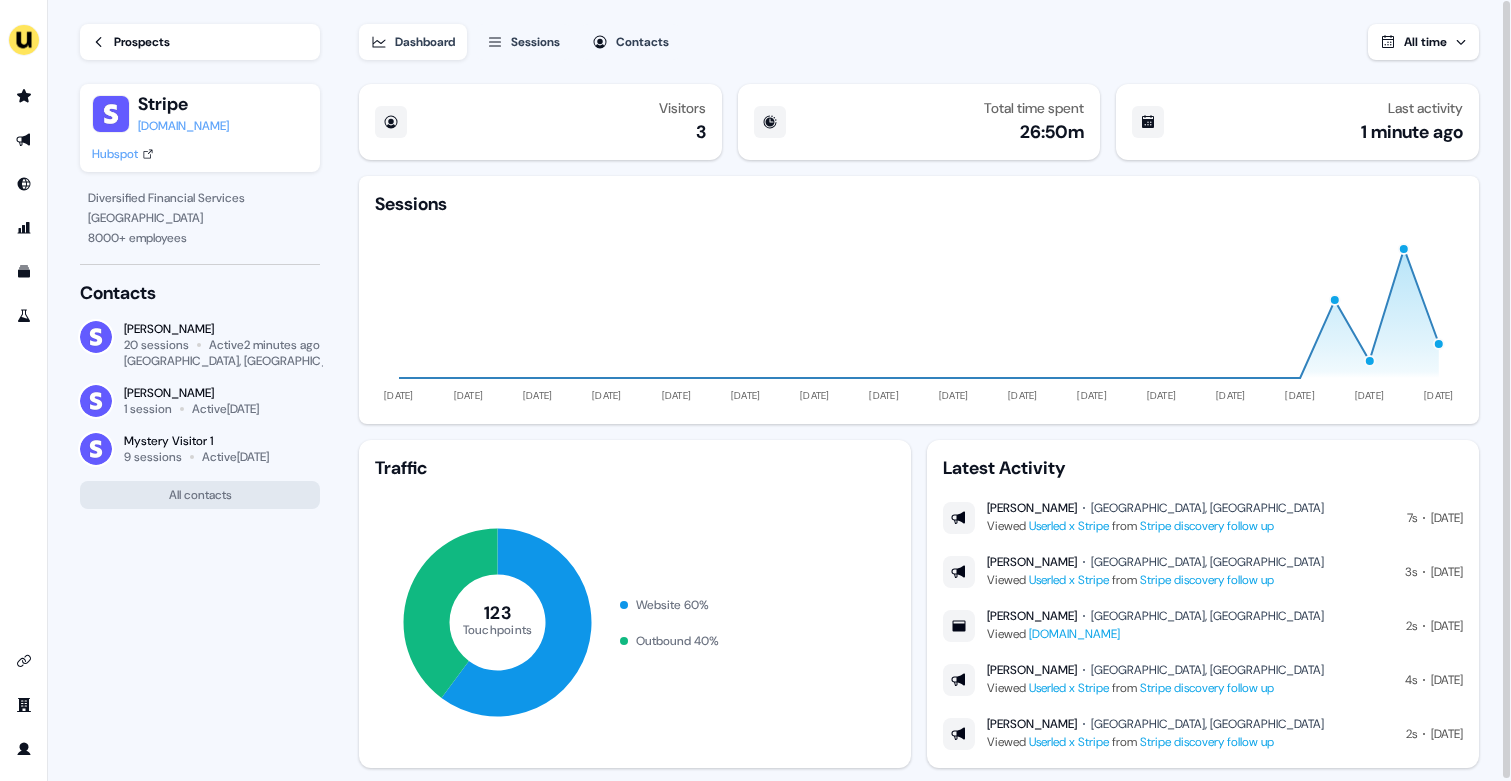 click on "Prospects" at bounding box center [142, 42] 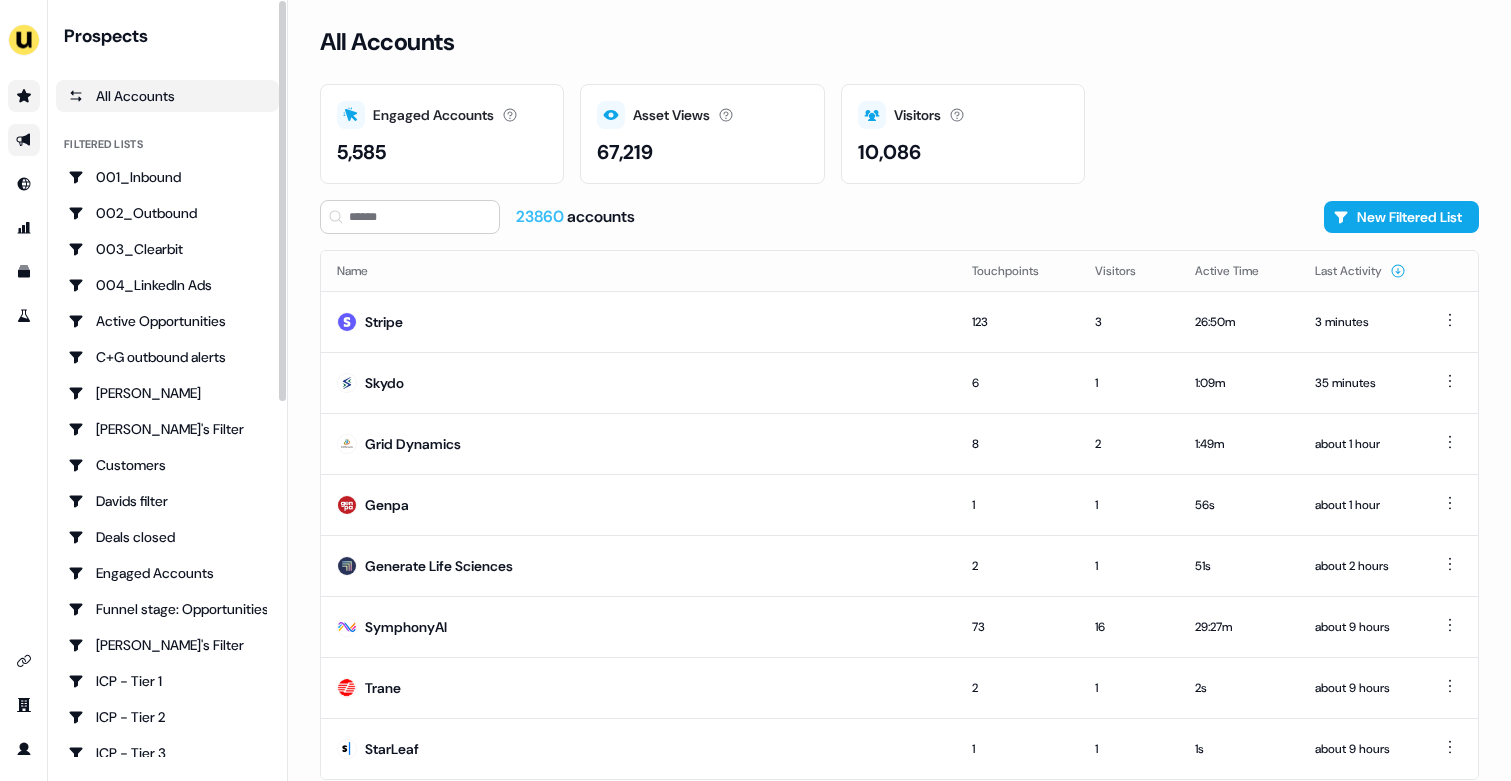click at bounding box center (24, 140) 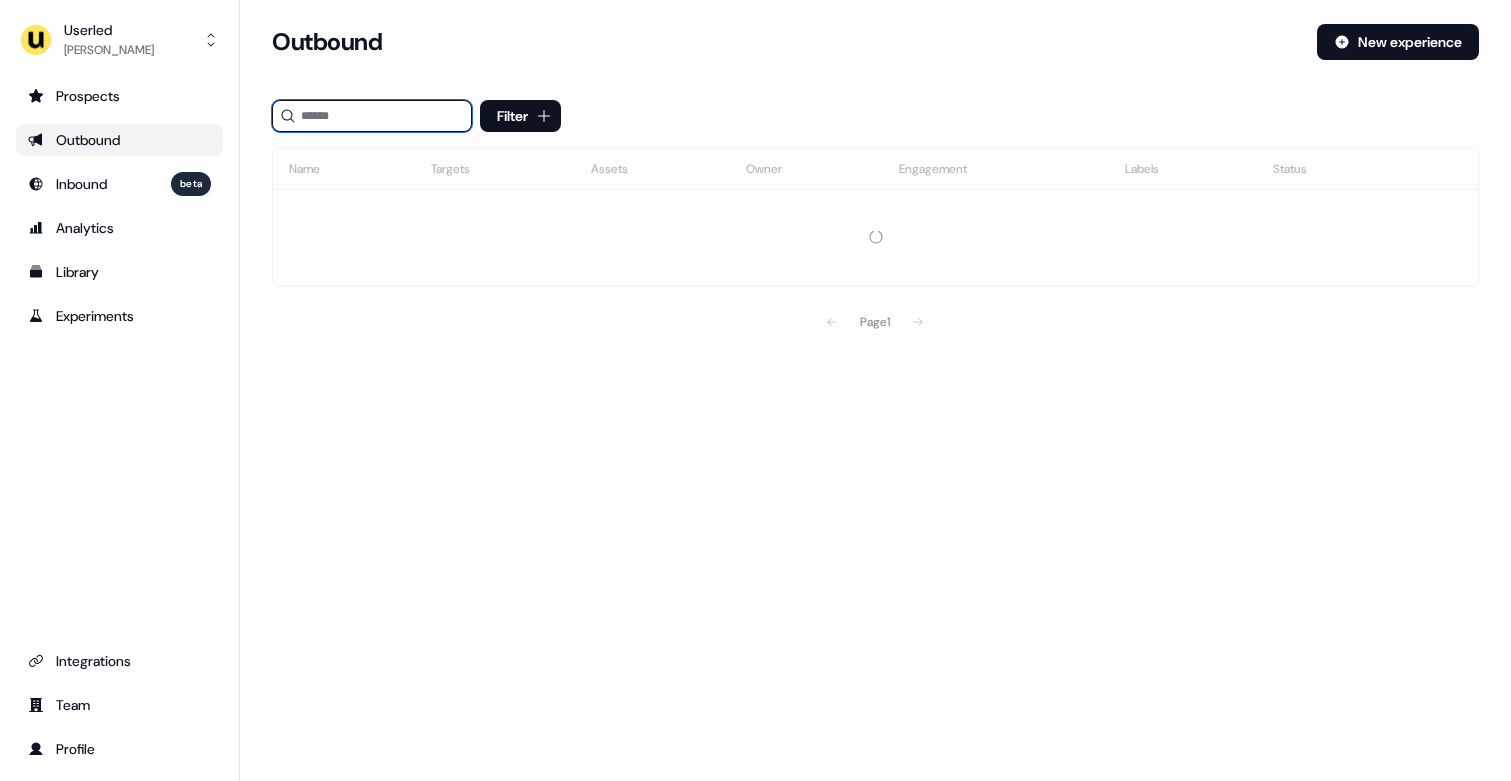 click at bounding box center [372, 116] 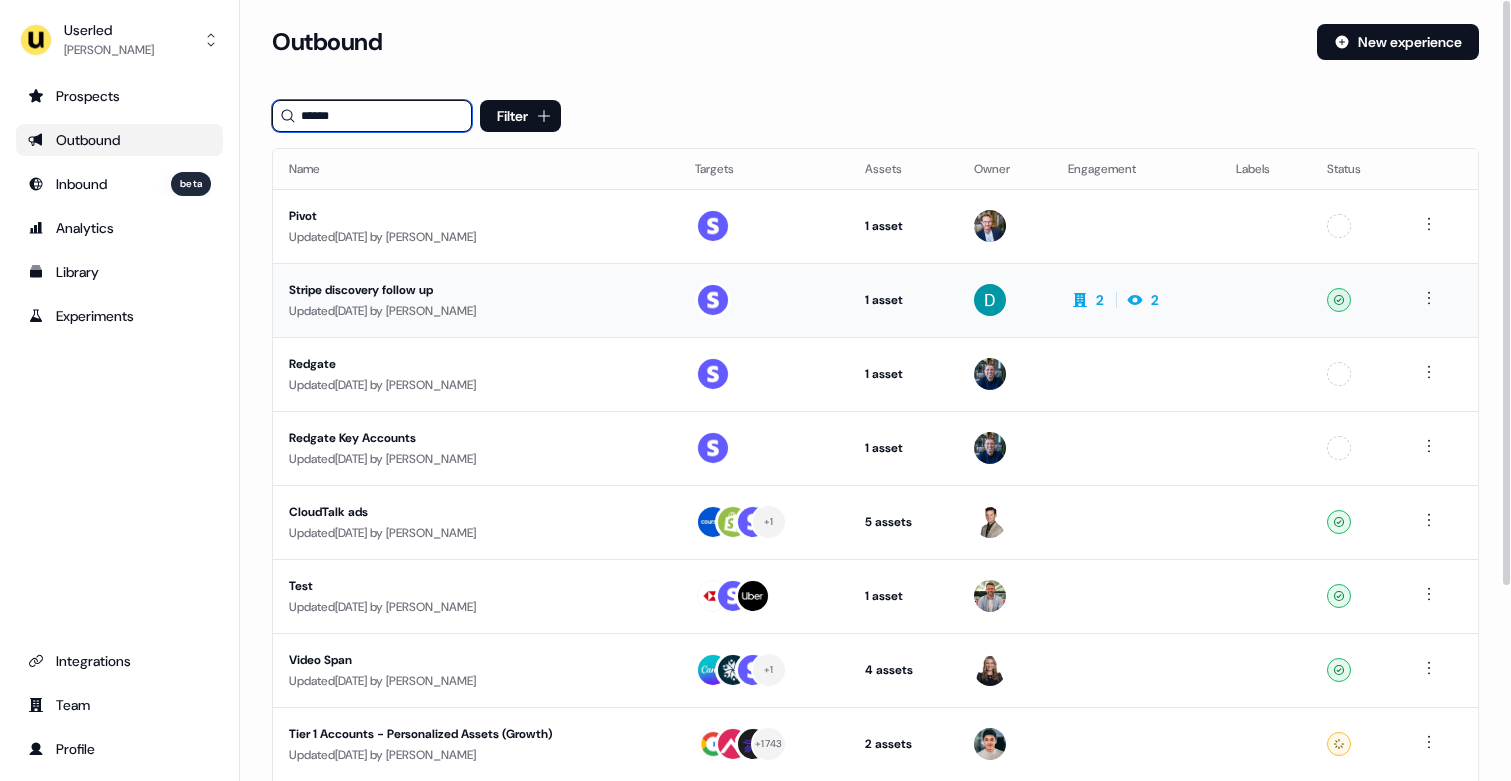 type on "******" 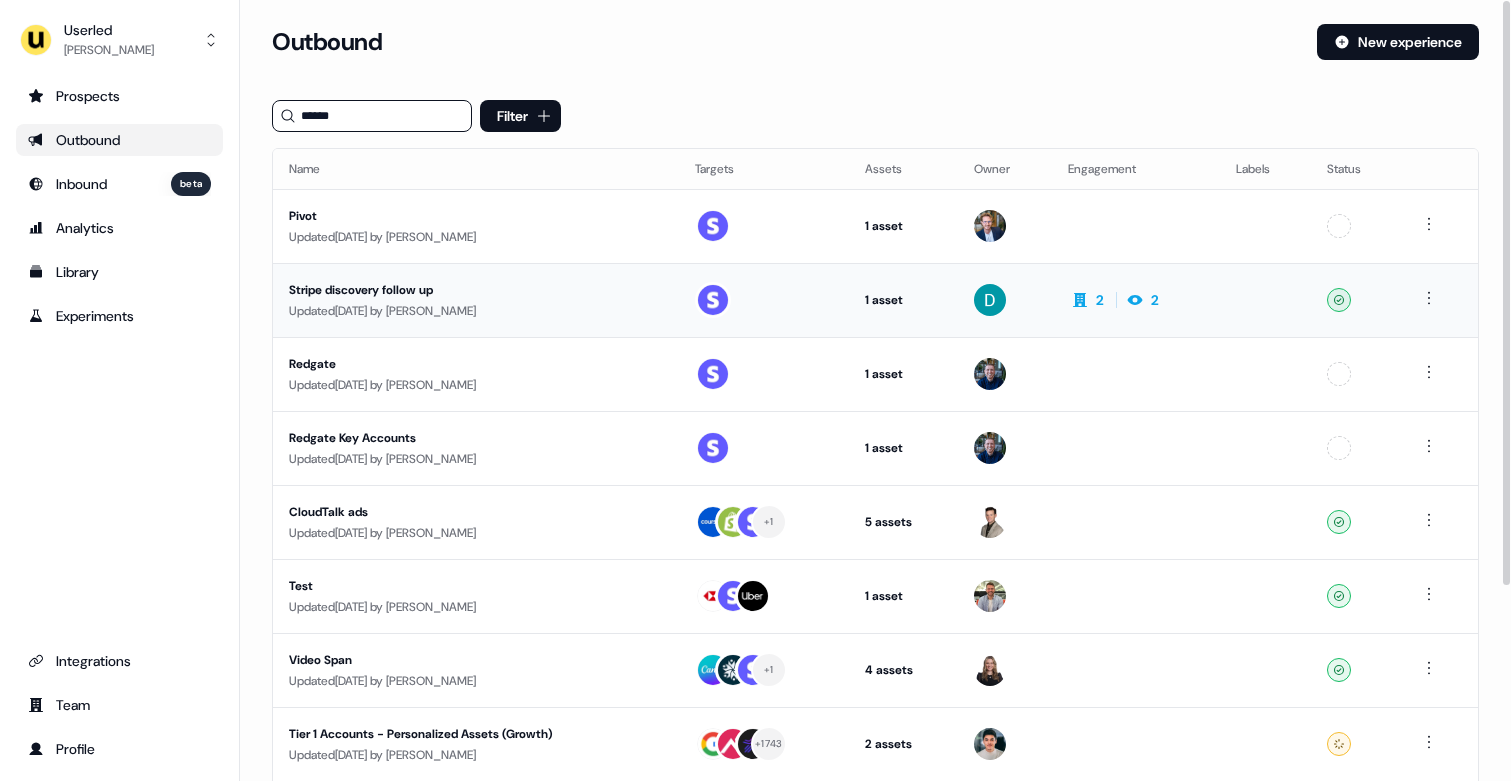 click on "Updated  5 days ago   by   David Cruickshank" at bounding box center [476, 311] 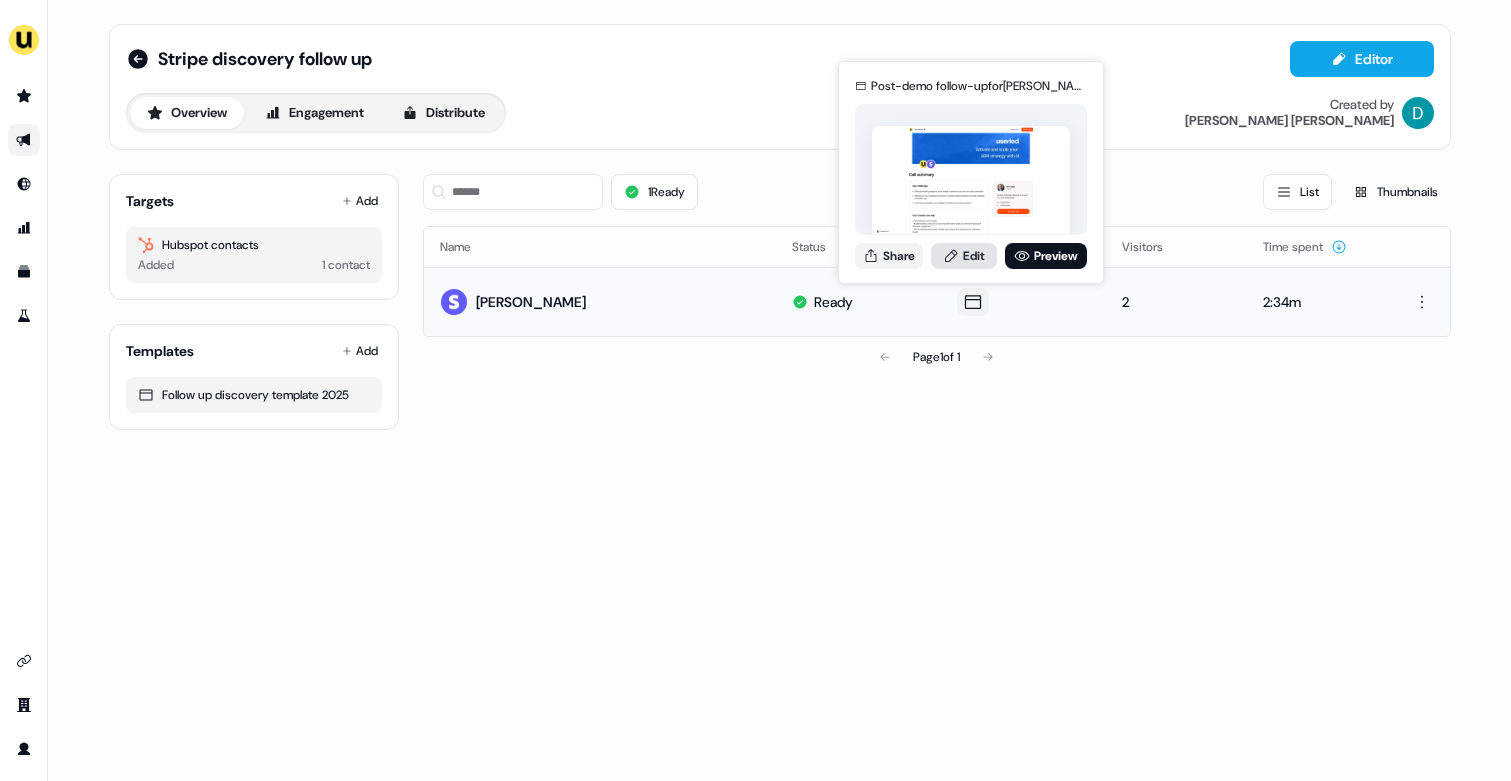 click on "Edit" at bounding box center [964, 256] 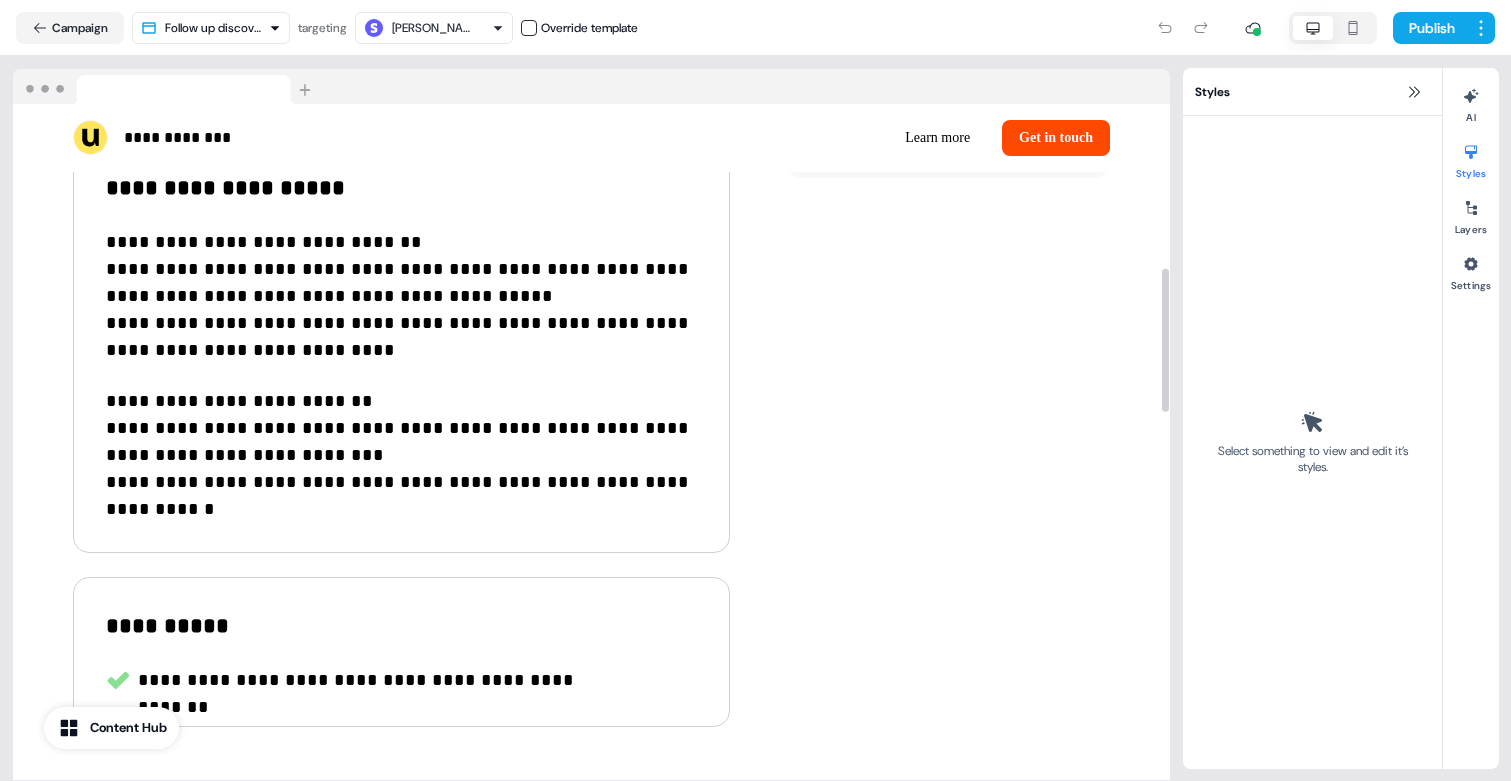 scroll, scrollTop: 869, scrollLeft: 0, axis: vertical 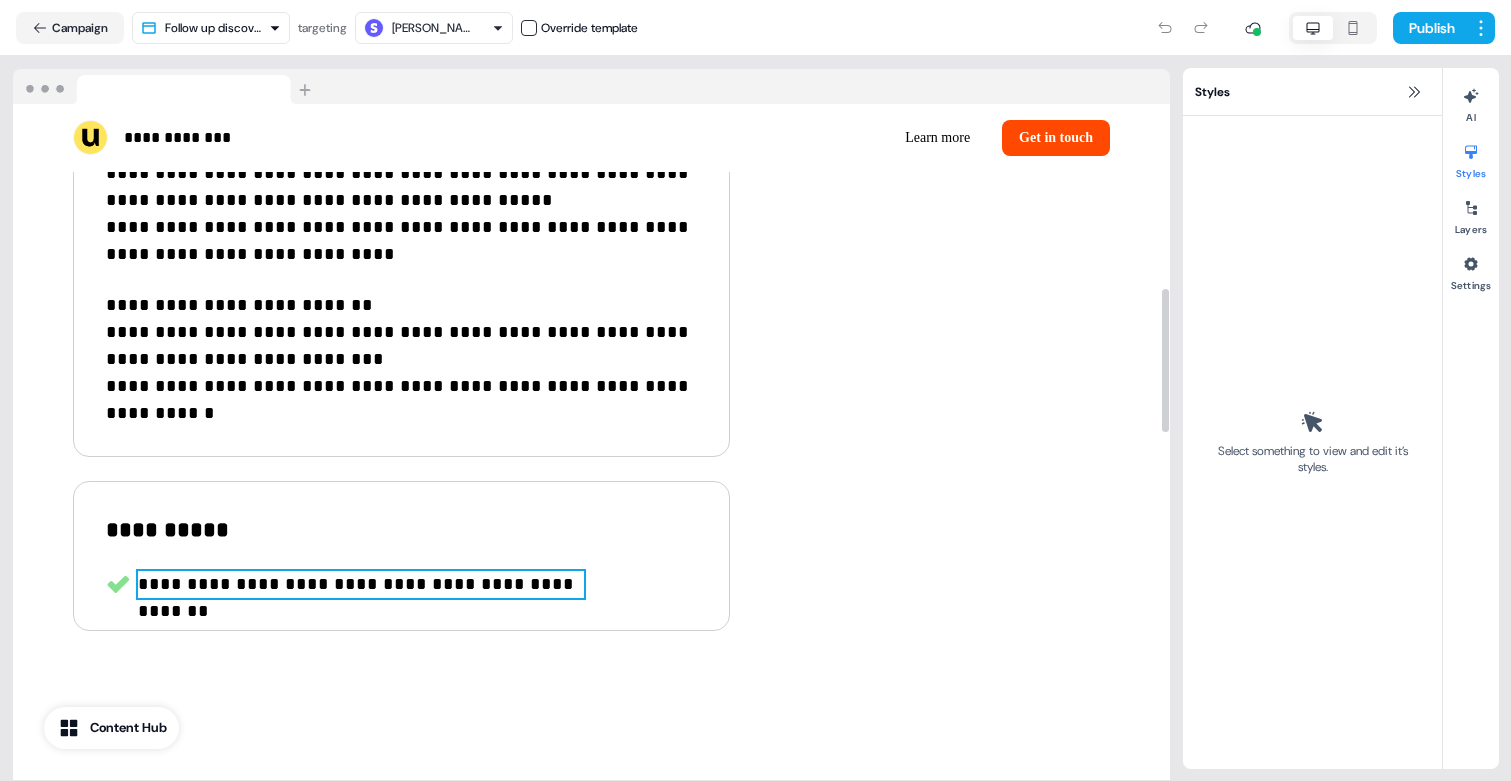 click on "**********" at bounding box center [361, 584] 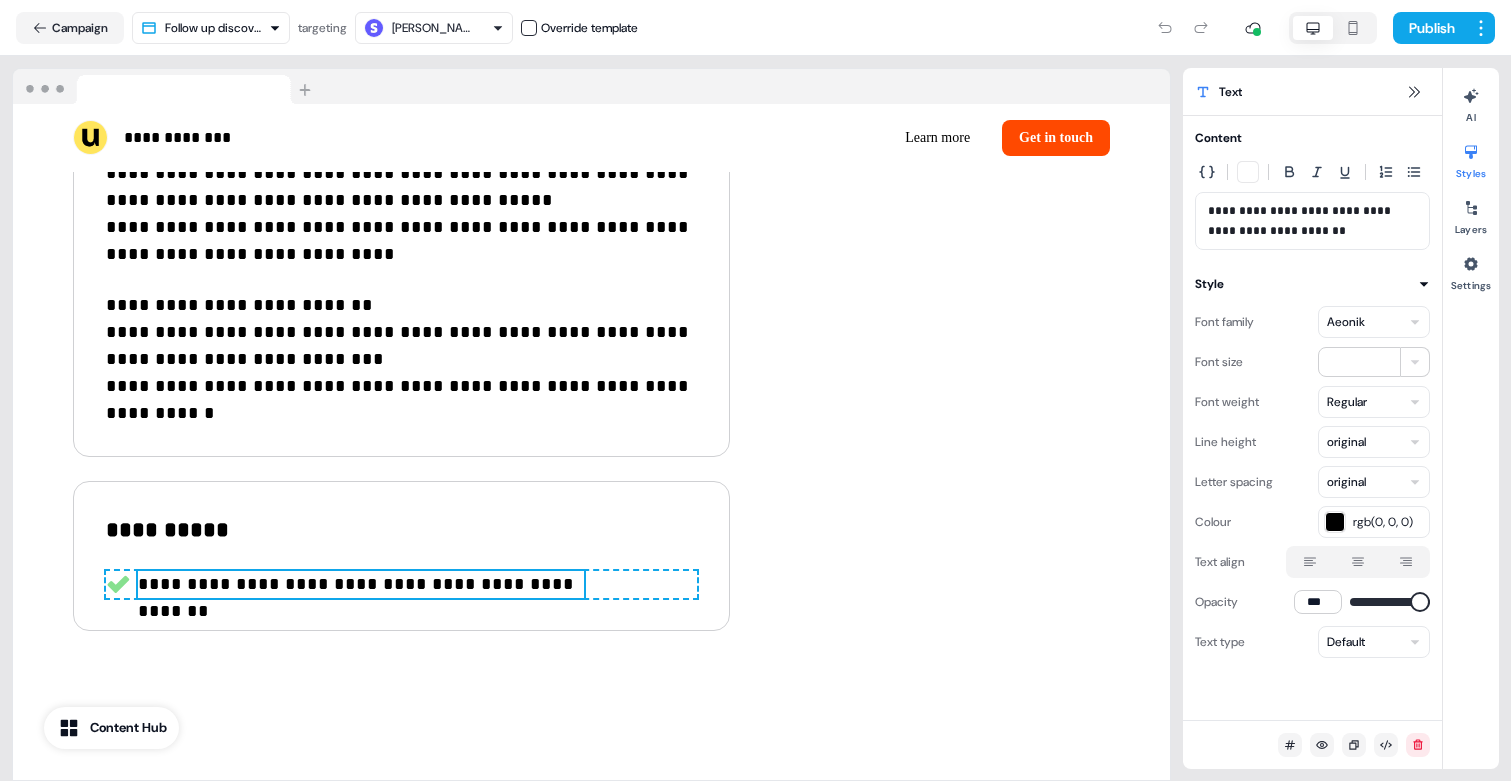 click on "**********" at bounding box center [1312, 221] 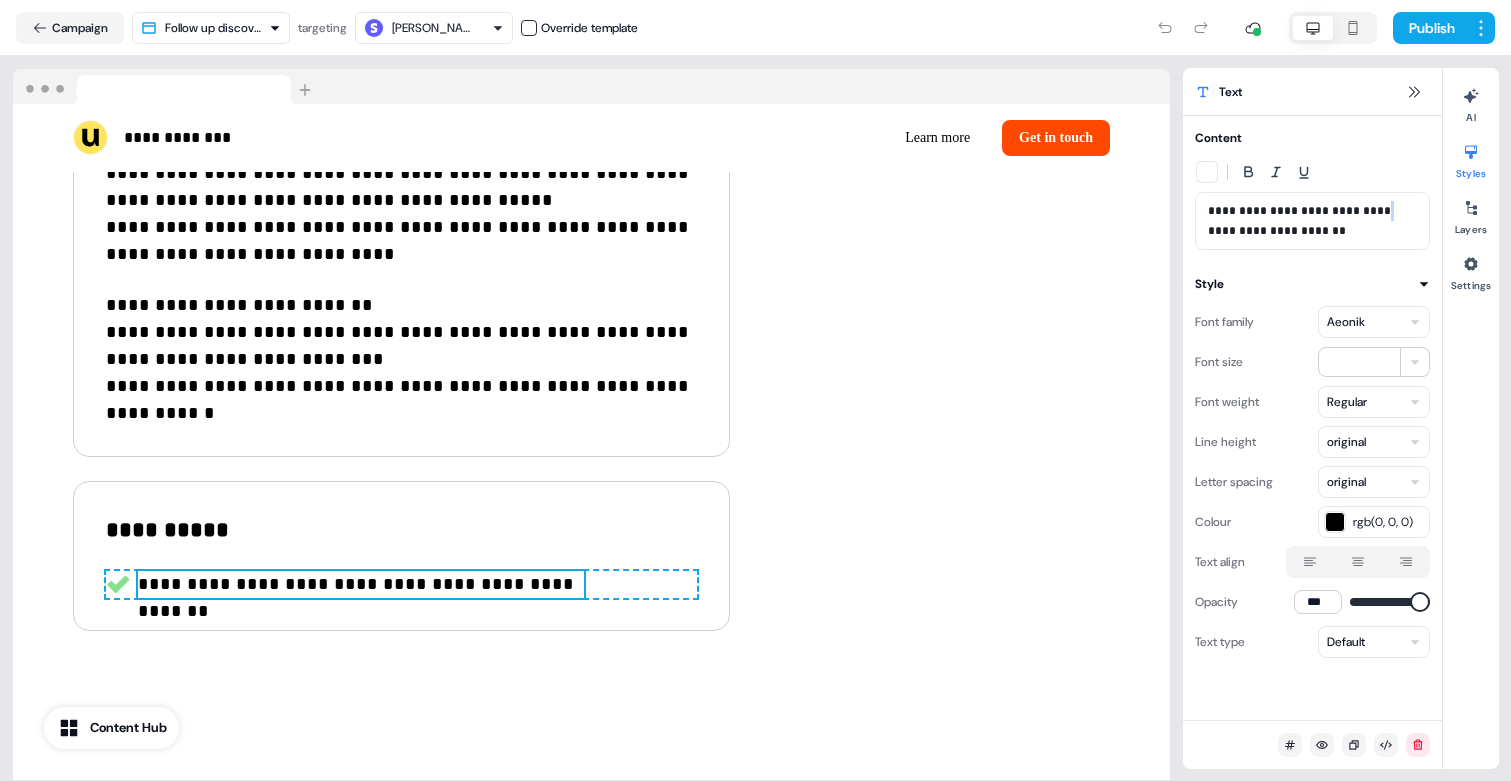 type 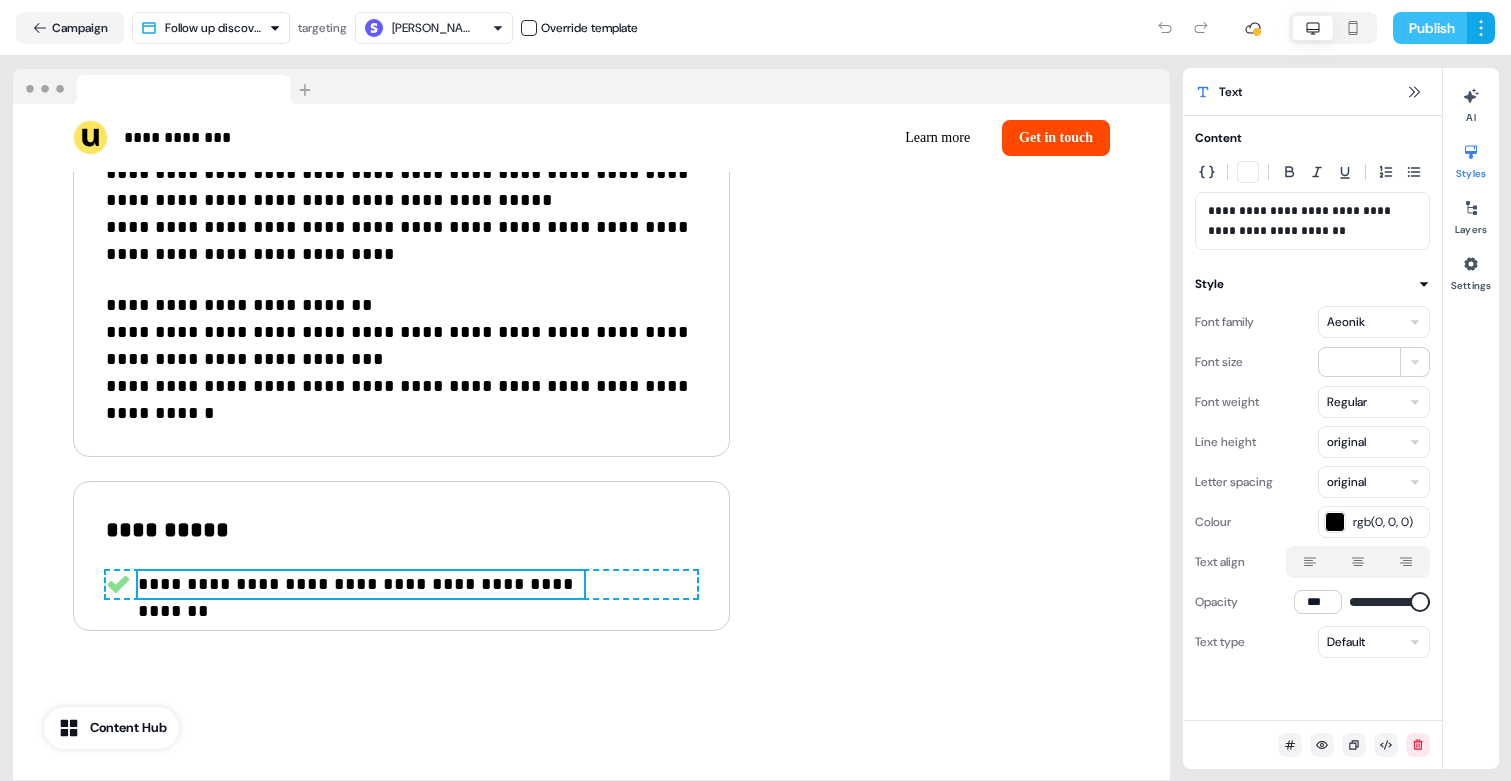 click on "Publish" at bounding box center [1430, 28] 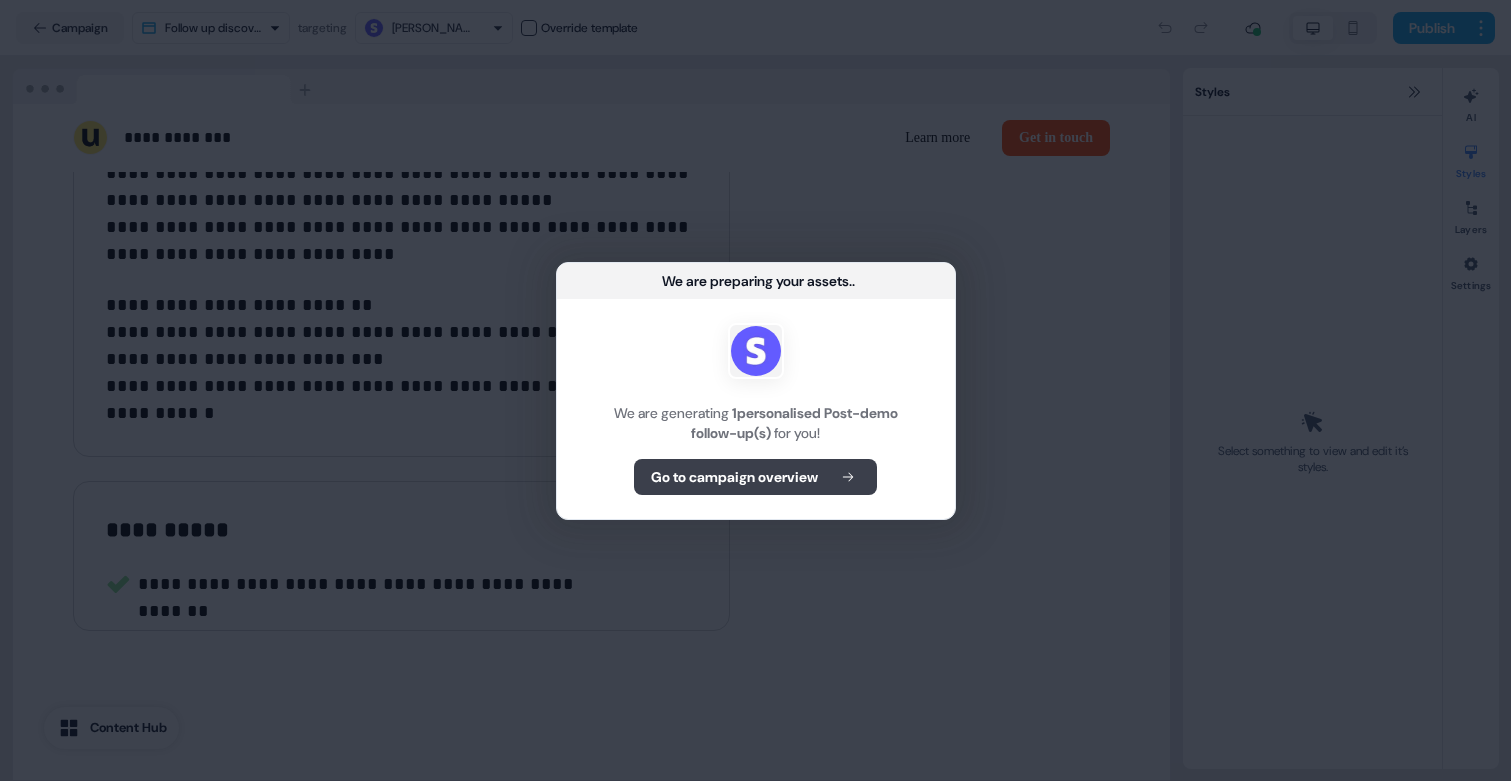 click on "Go to campaign overview" at bounding box center [734, 477] 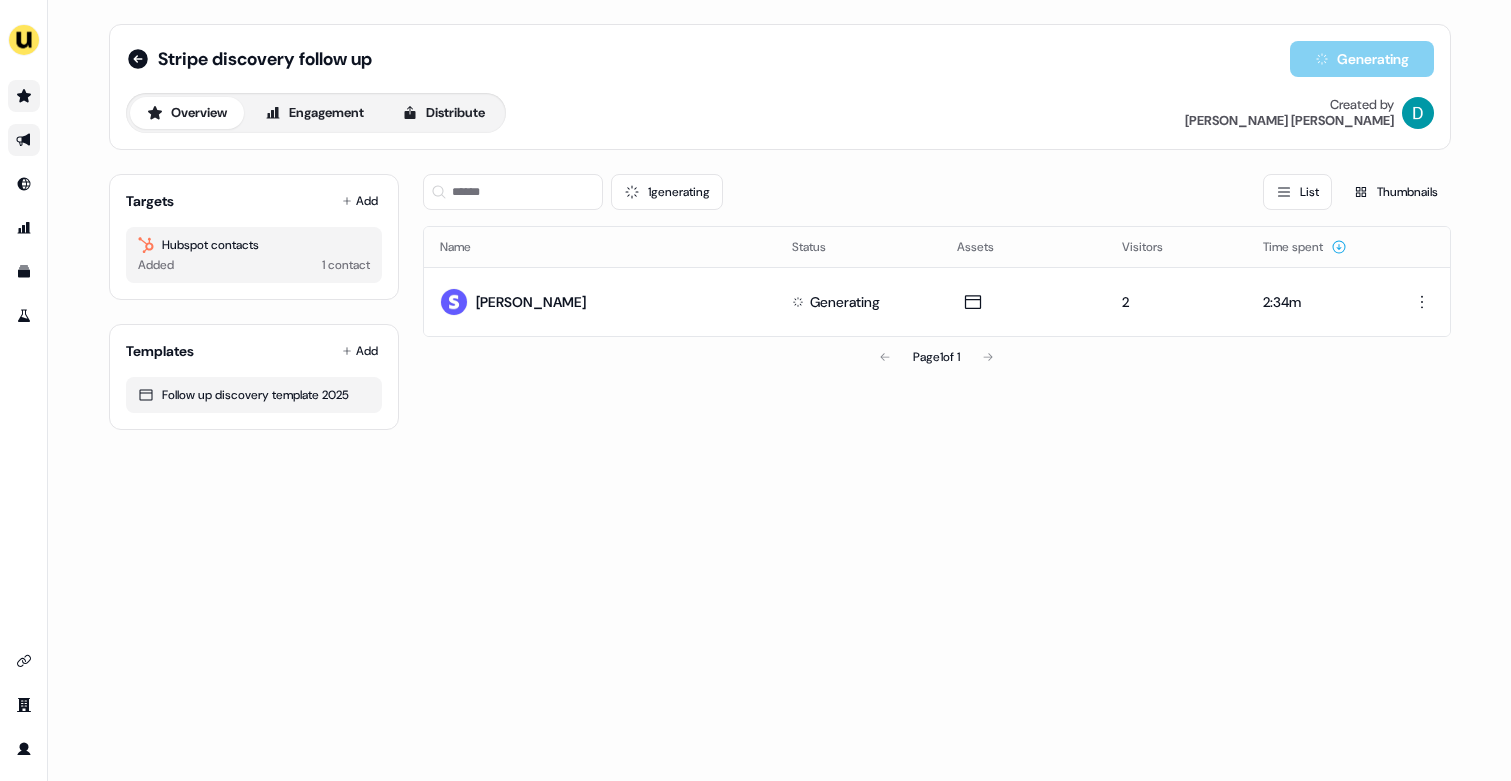 click at bounding box center [24, 96] 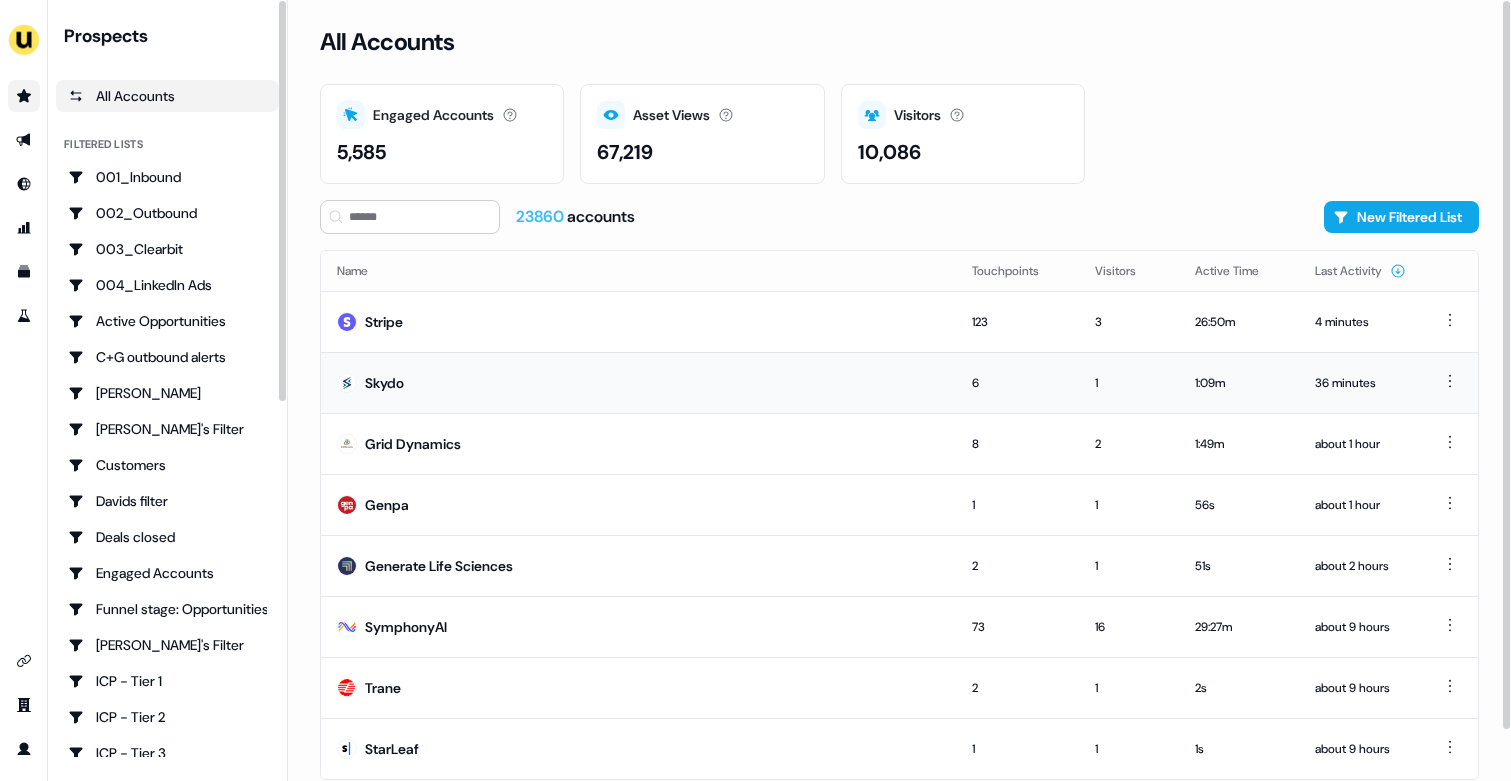 click on "Skydo" at bounding box center (638, 382) 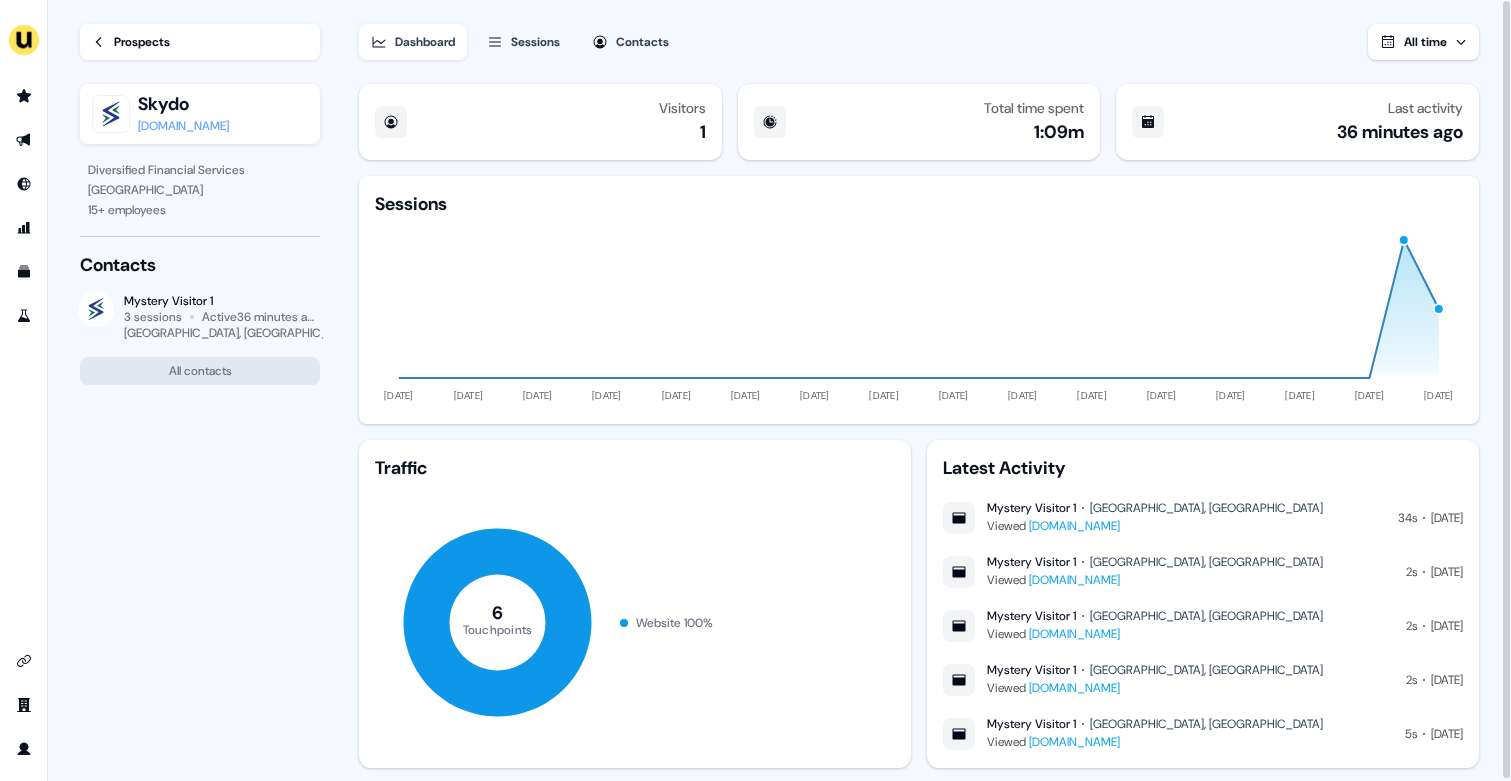 click on "Prospects" at bounding box center [142, 42] 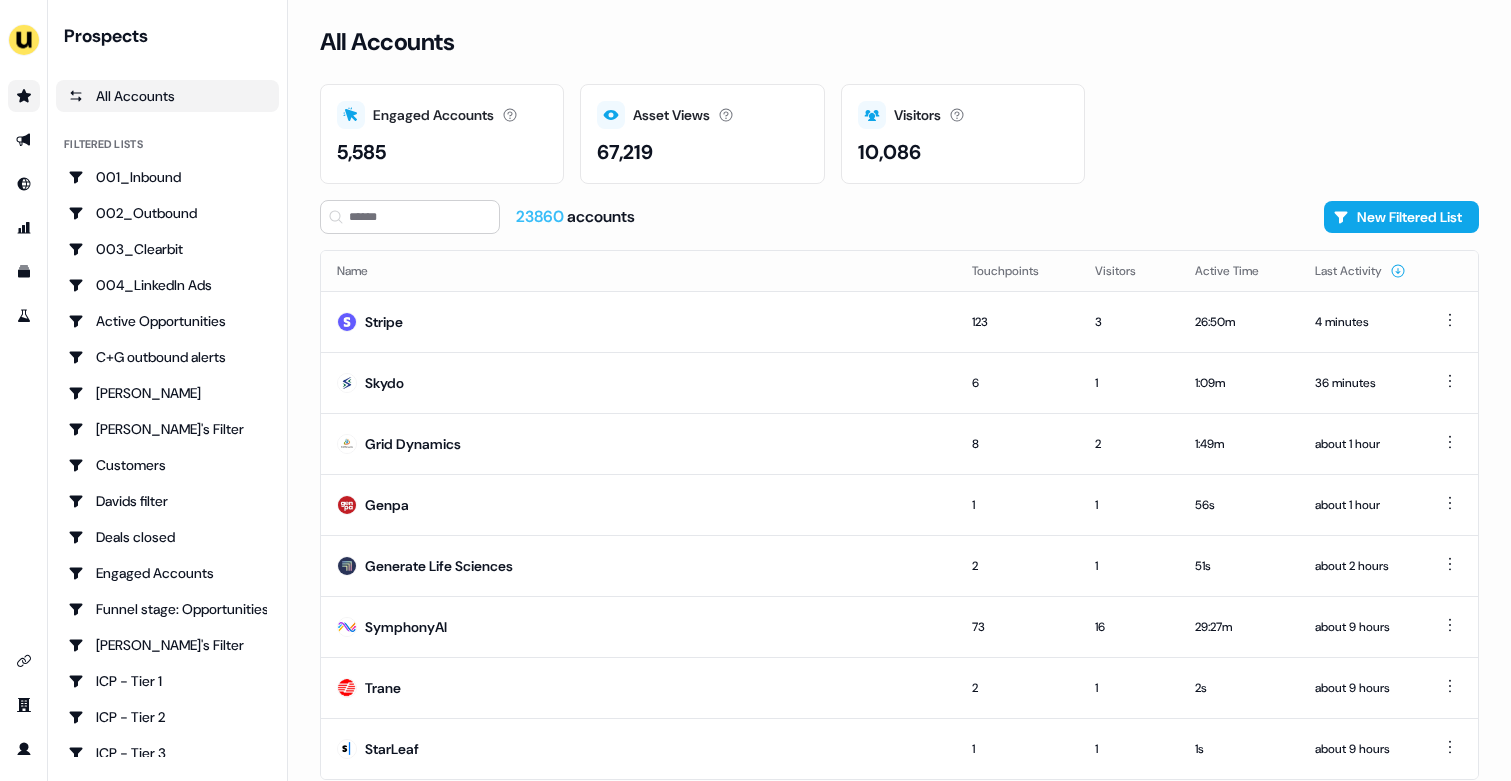 click on "Prospects" at bounding box center (171, 36) 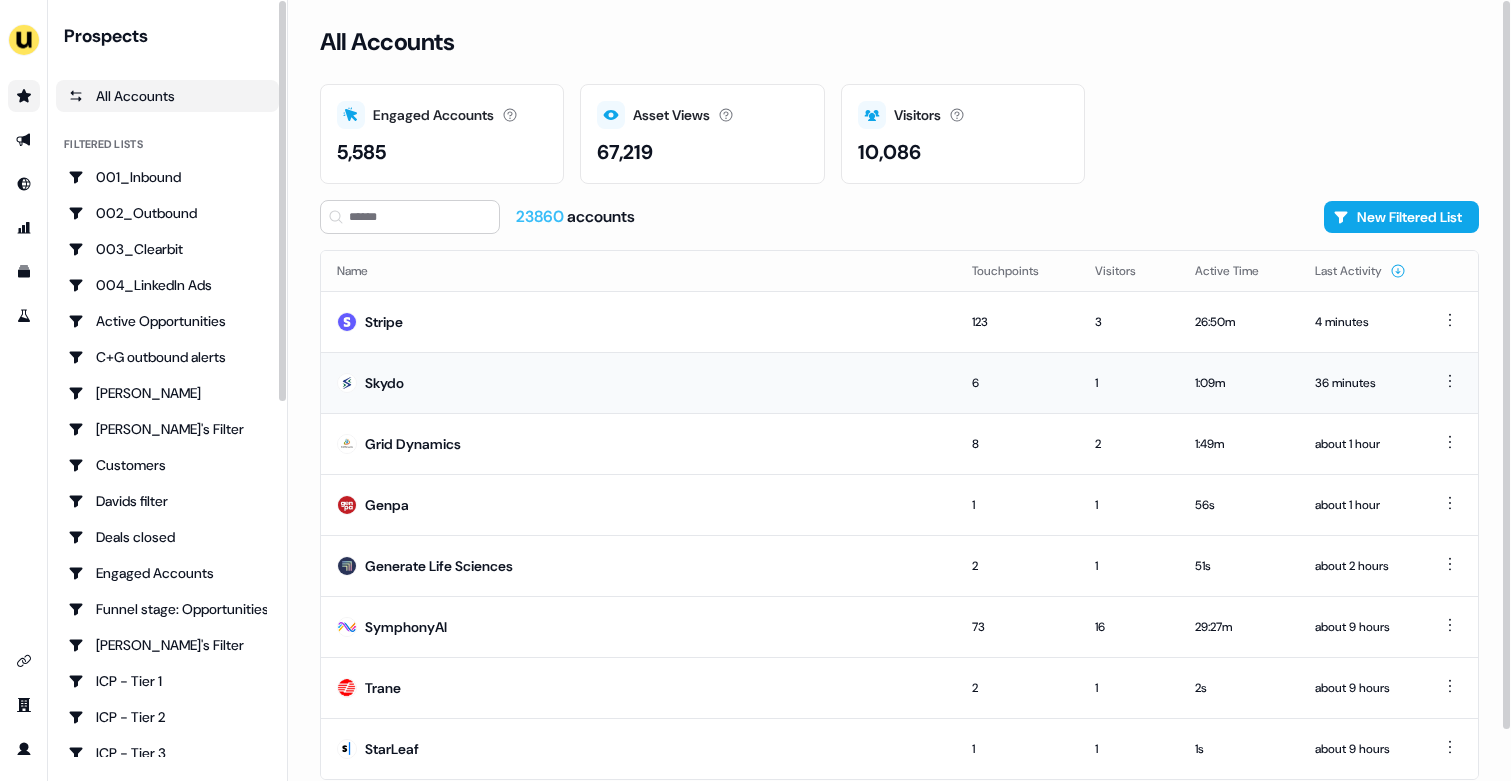 scroll, scrollTop: 54, scrollLeft: 0, axis: vertical 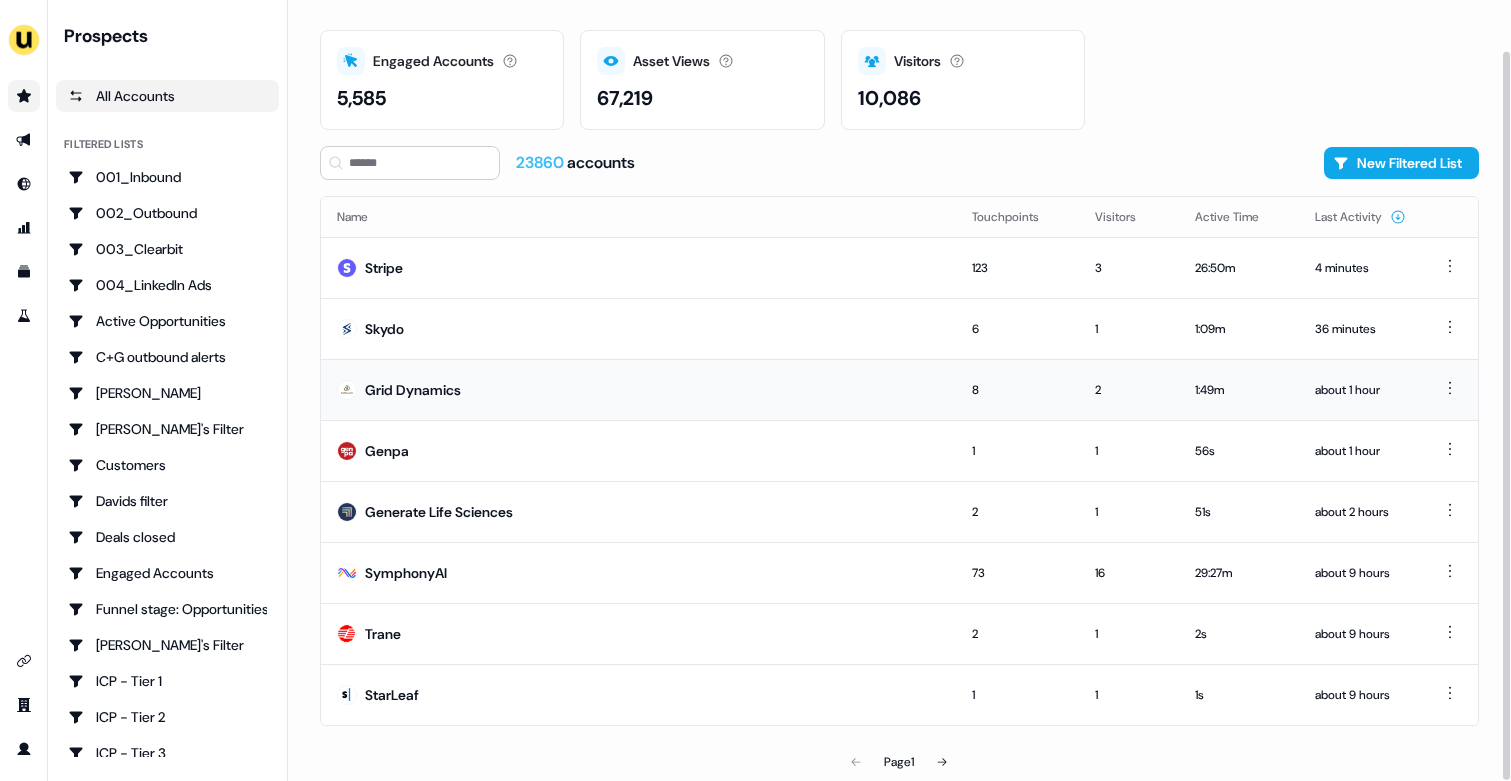 click on "Grid Dynamics" at bounding box center [638, 389] 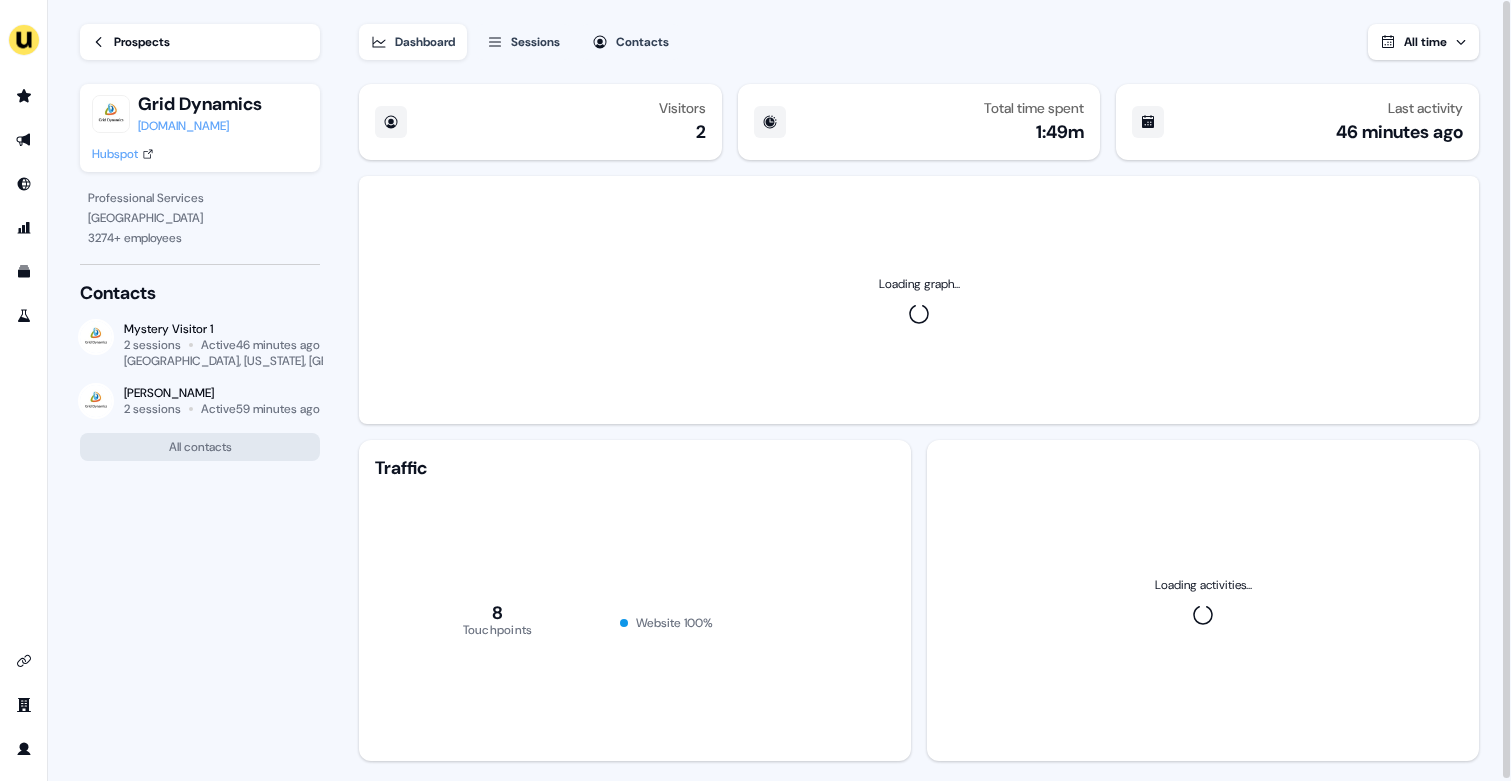 click on "Hubspot" at bounding box center (115, 154) 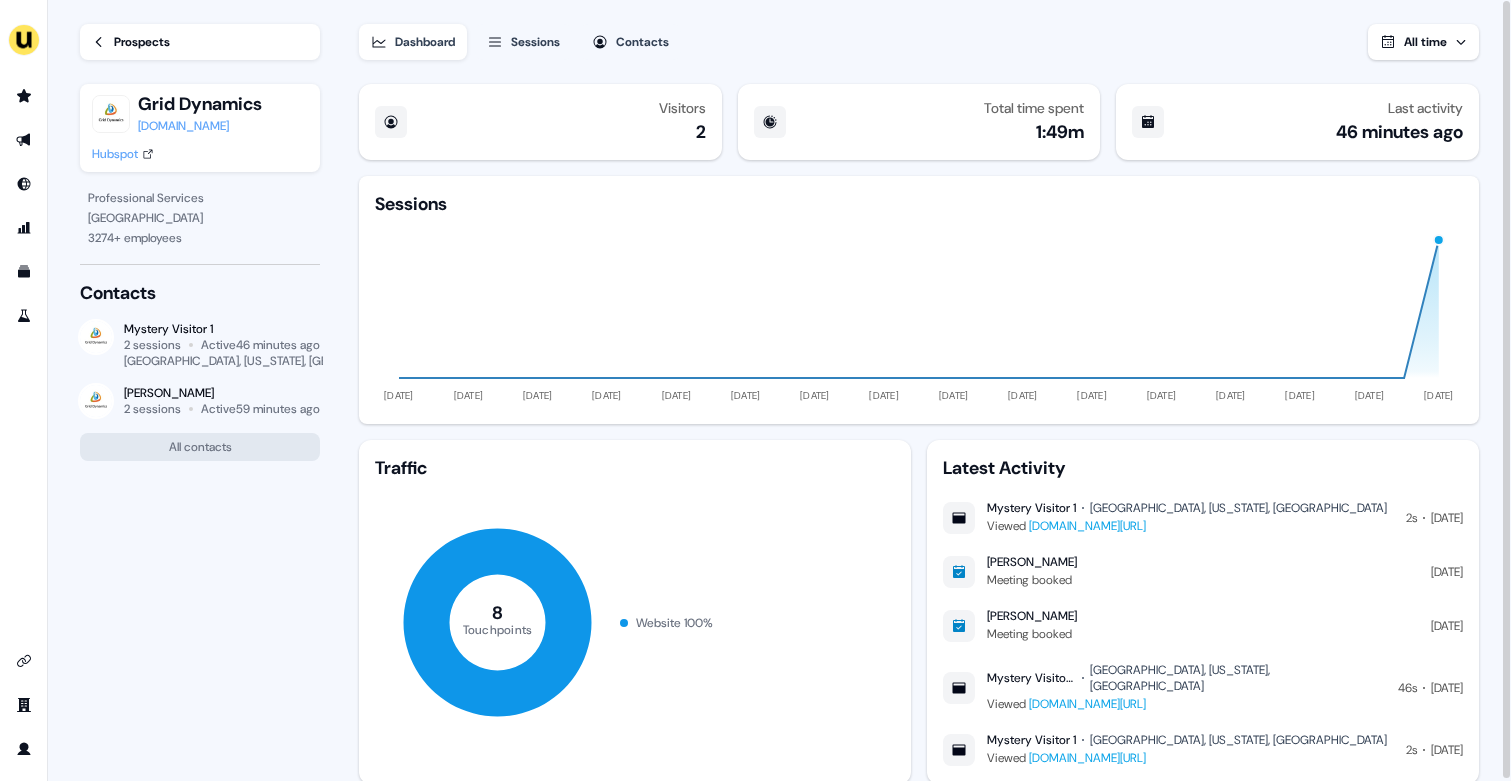 click on "Sessions" at bounding box center [535, 42] 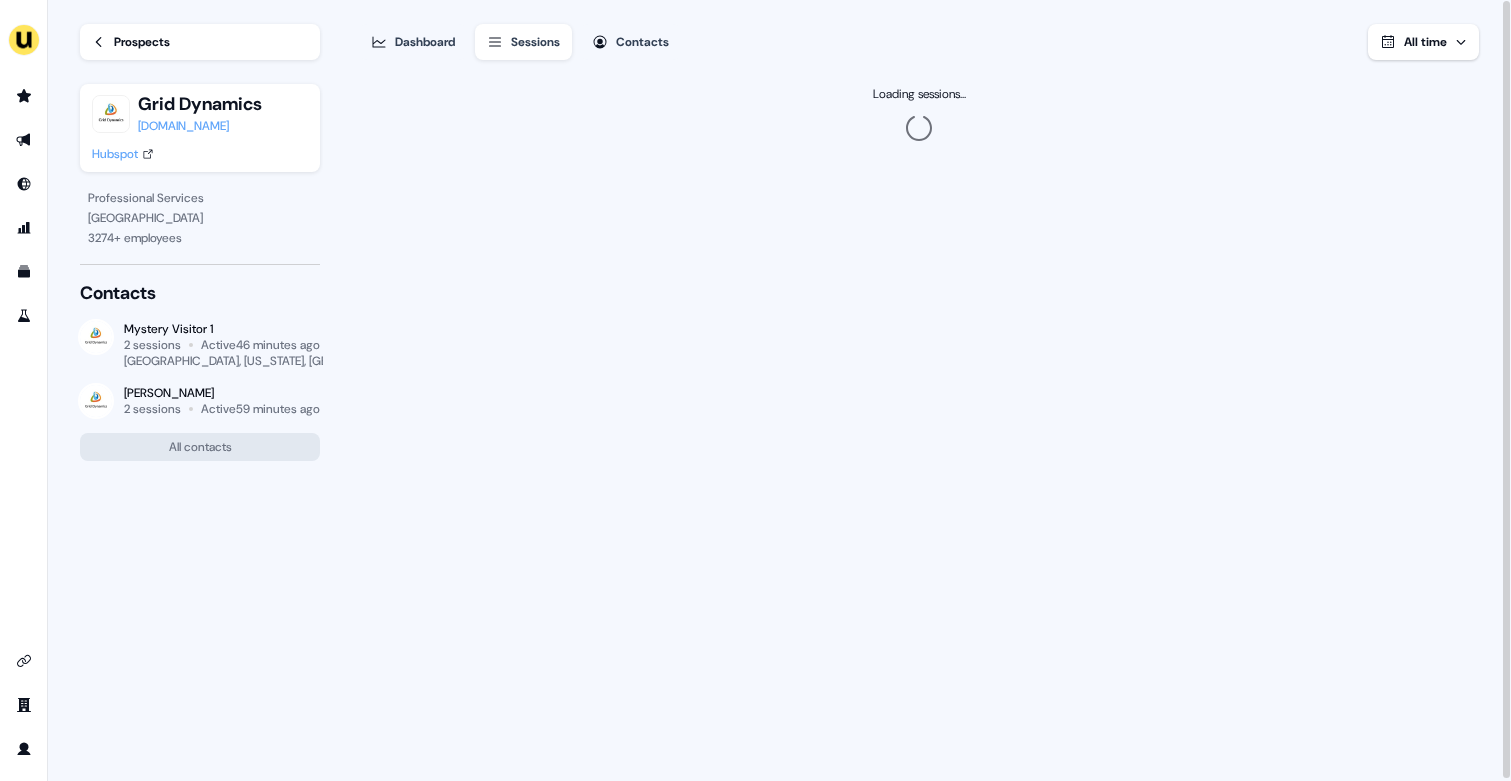 type 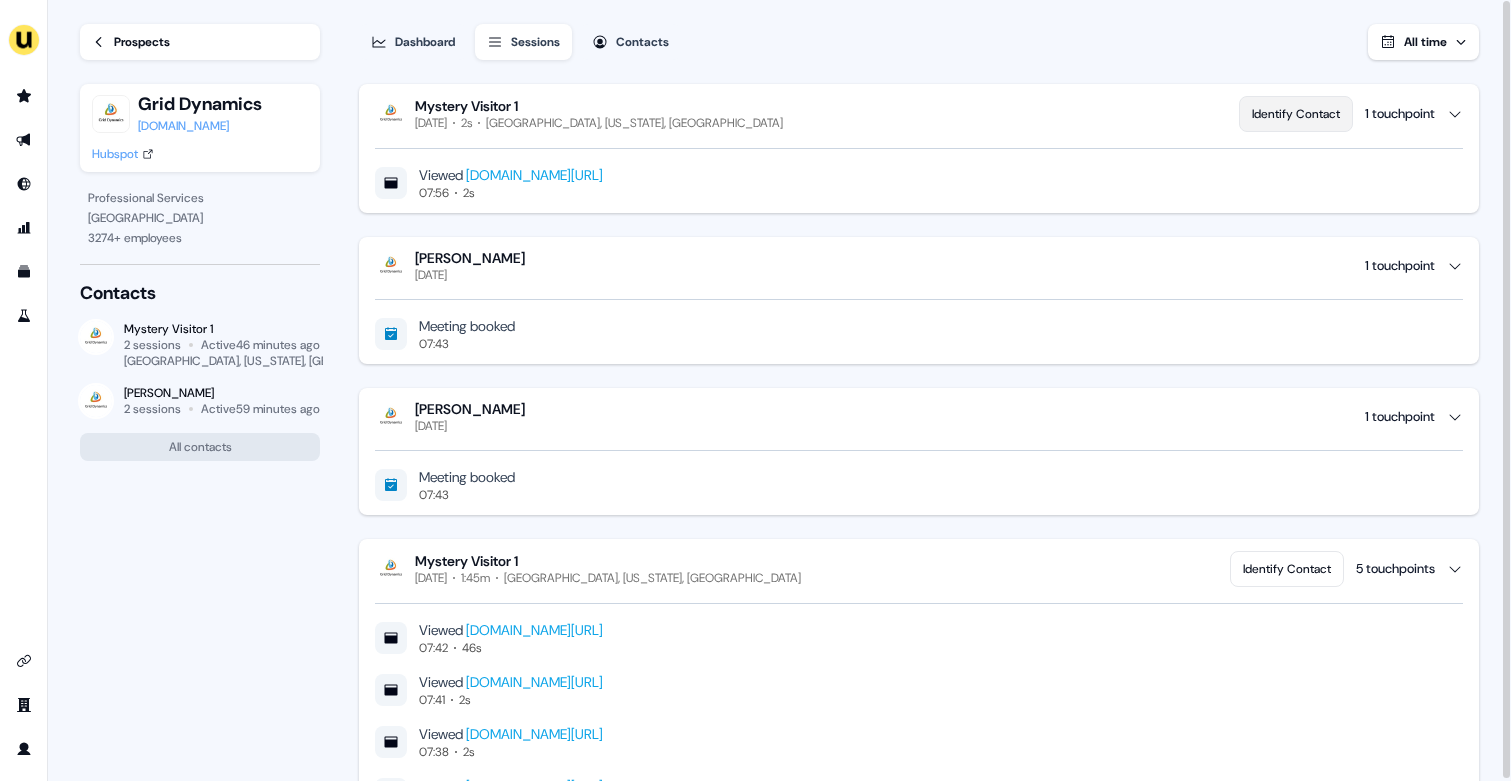 click on "Identify Contact" at bounding box center (1296, 114) 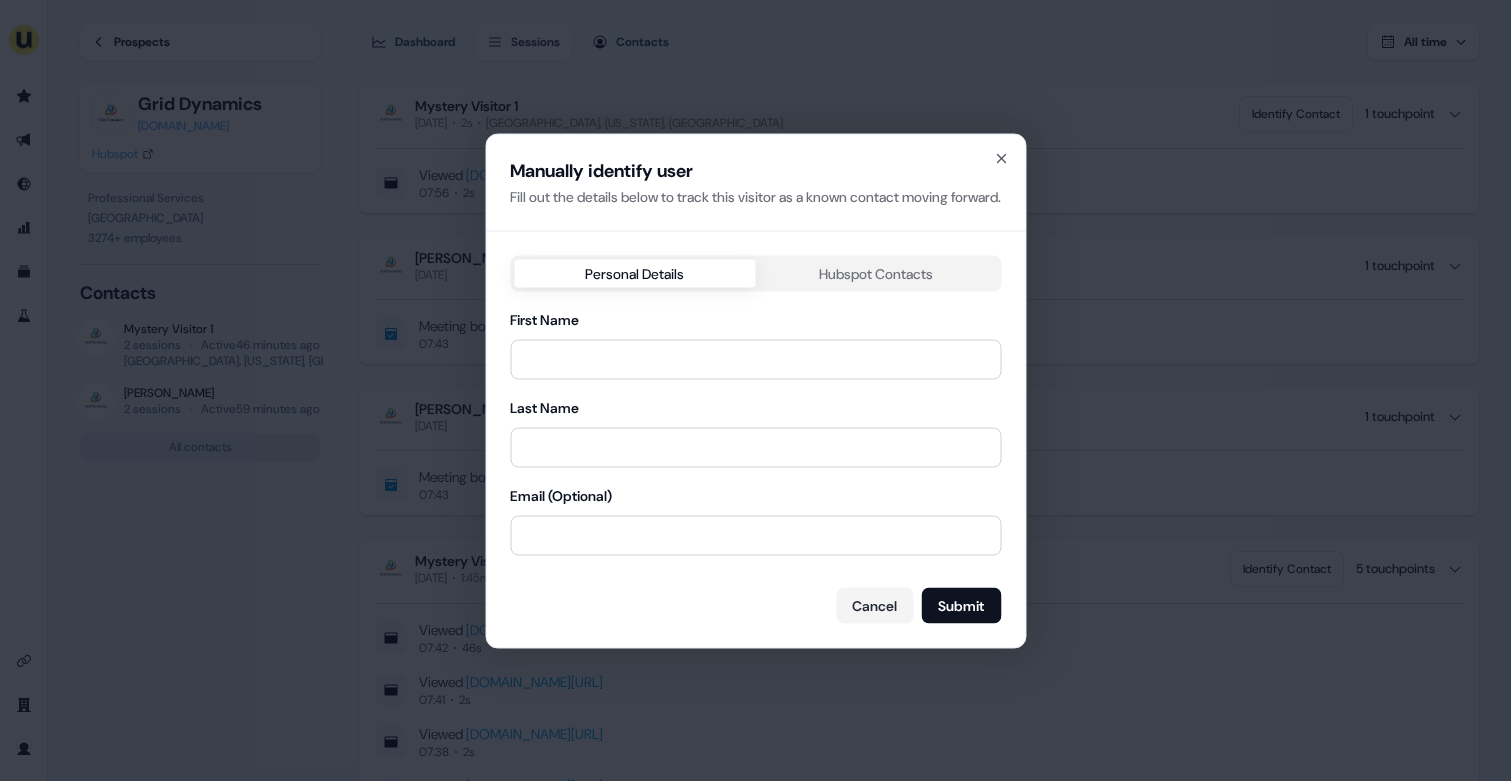 click on "Manually identify user Fill out the details below to track this visitor as a known contact moving forward. Personal Details Hubspot Contacts First Name Last Name Email (Optional) Cancel Submit" at bounding box center [755, 390] 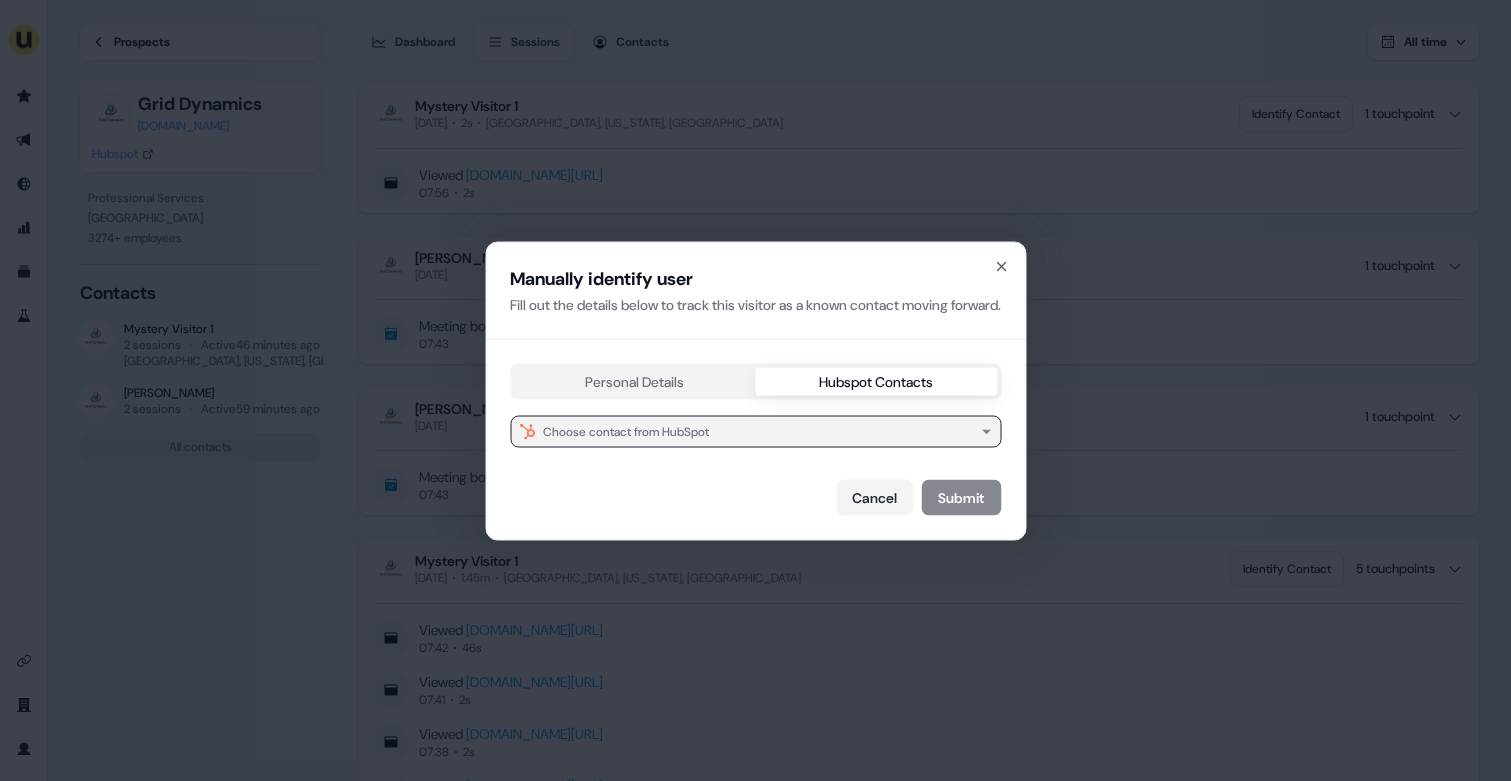 click on "Choose contact from HubSpot" at bounding box center [626, 431] 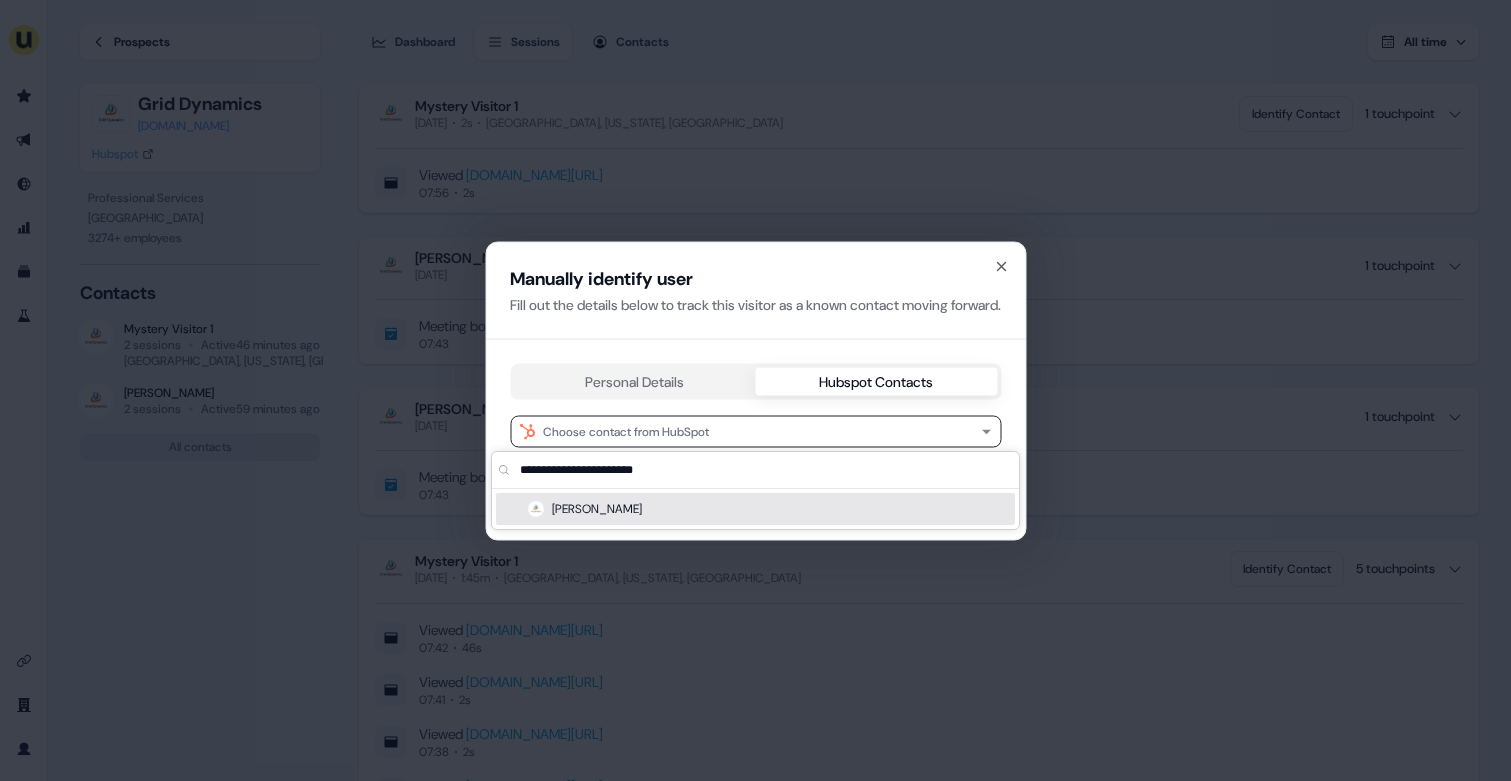 click on "Anna Shusterman" at bounding box center (755, 509) 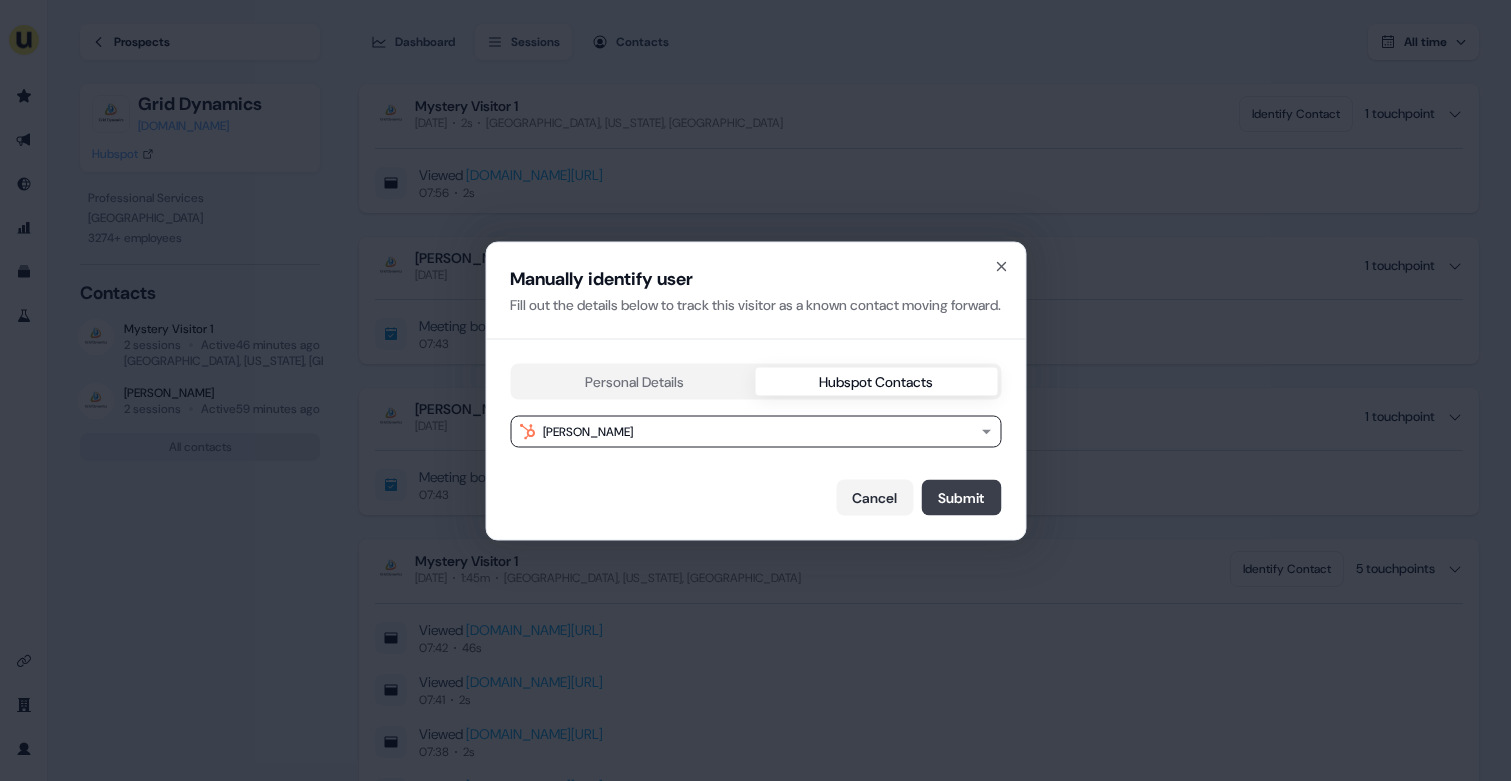 click on "Submit" at bounding box center [961, 497] 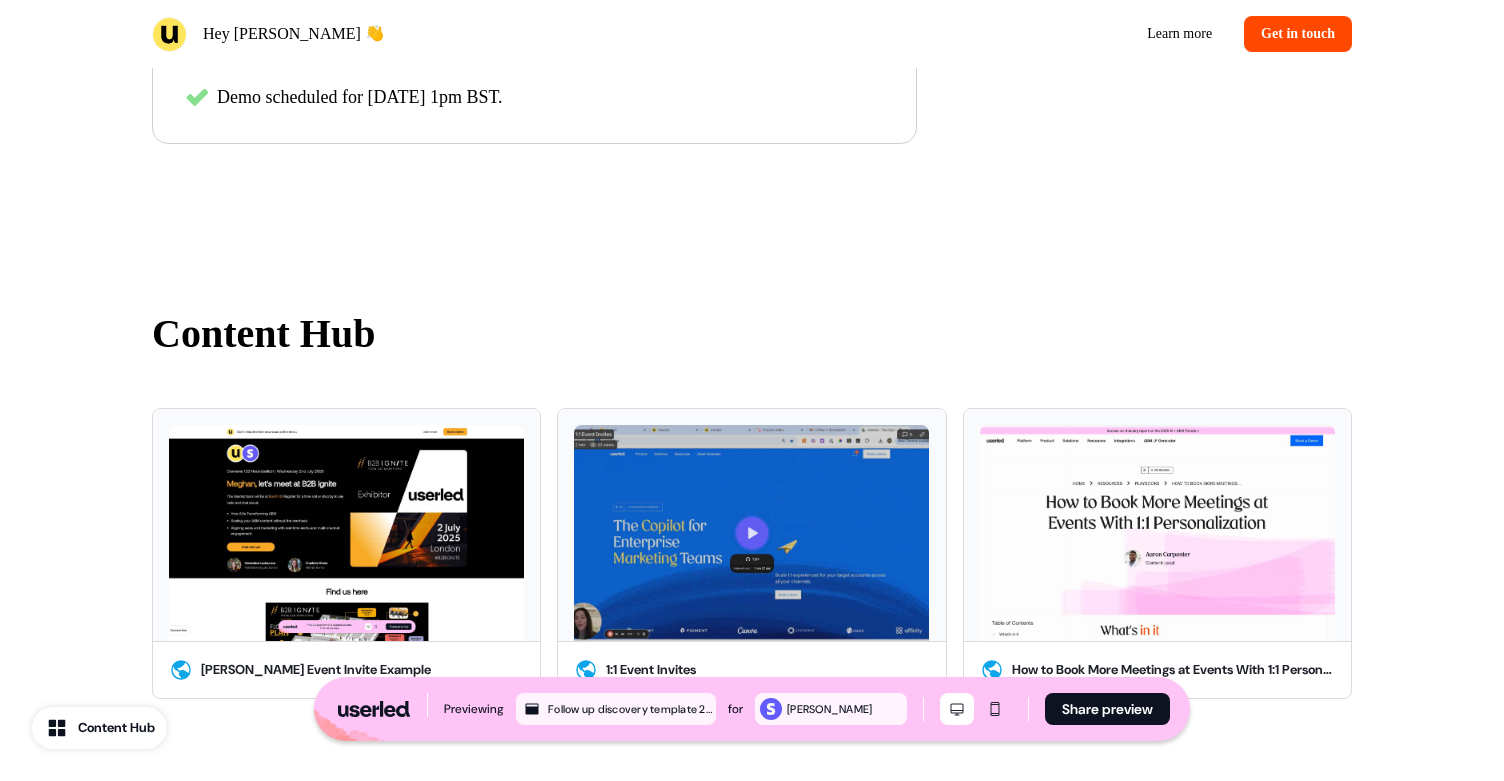 scroll, scrollTop: 1201, scrollLeft: 0, axis: vertical 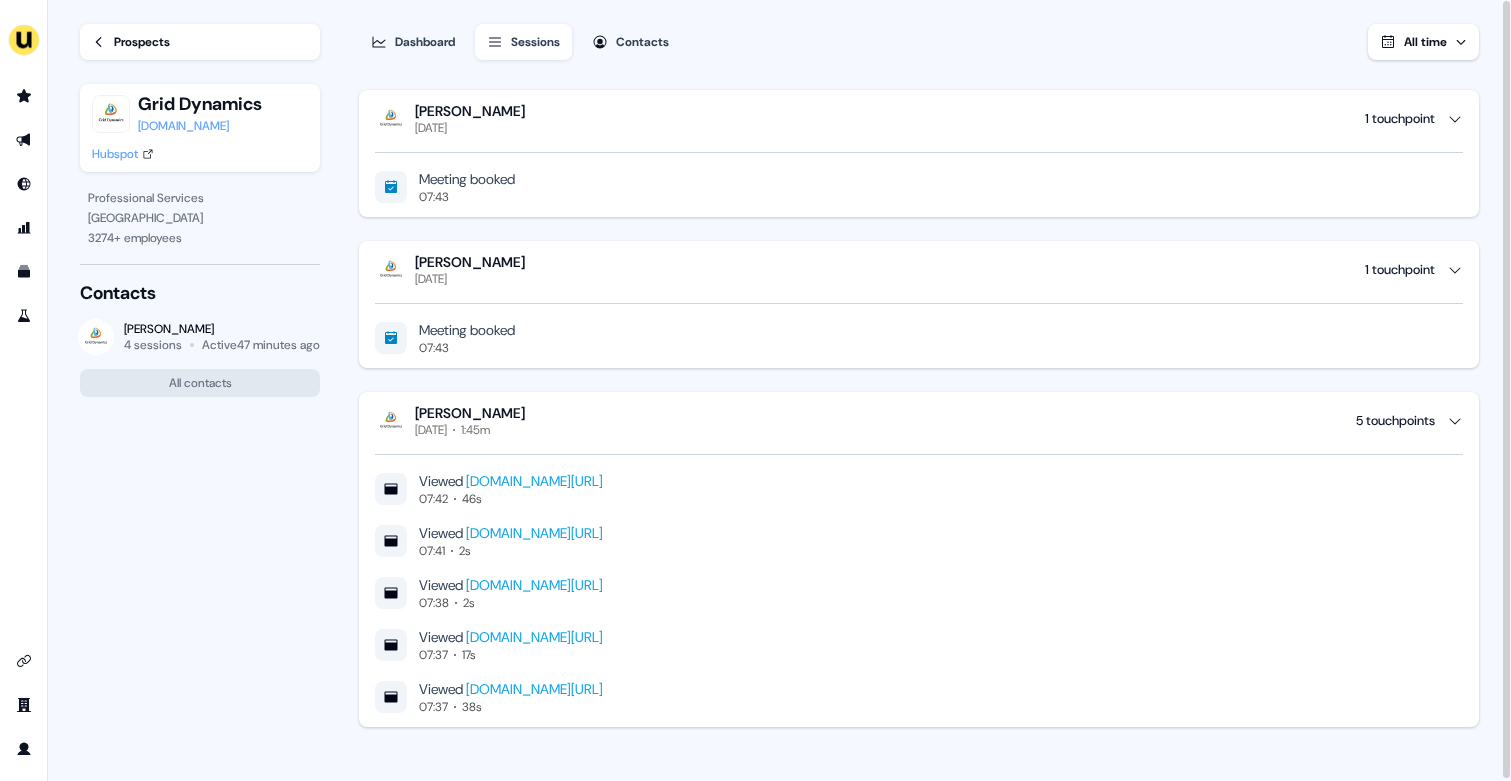 click on "Prospects" at bounding box center (142, 42) 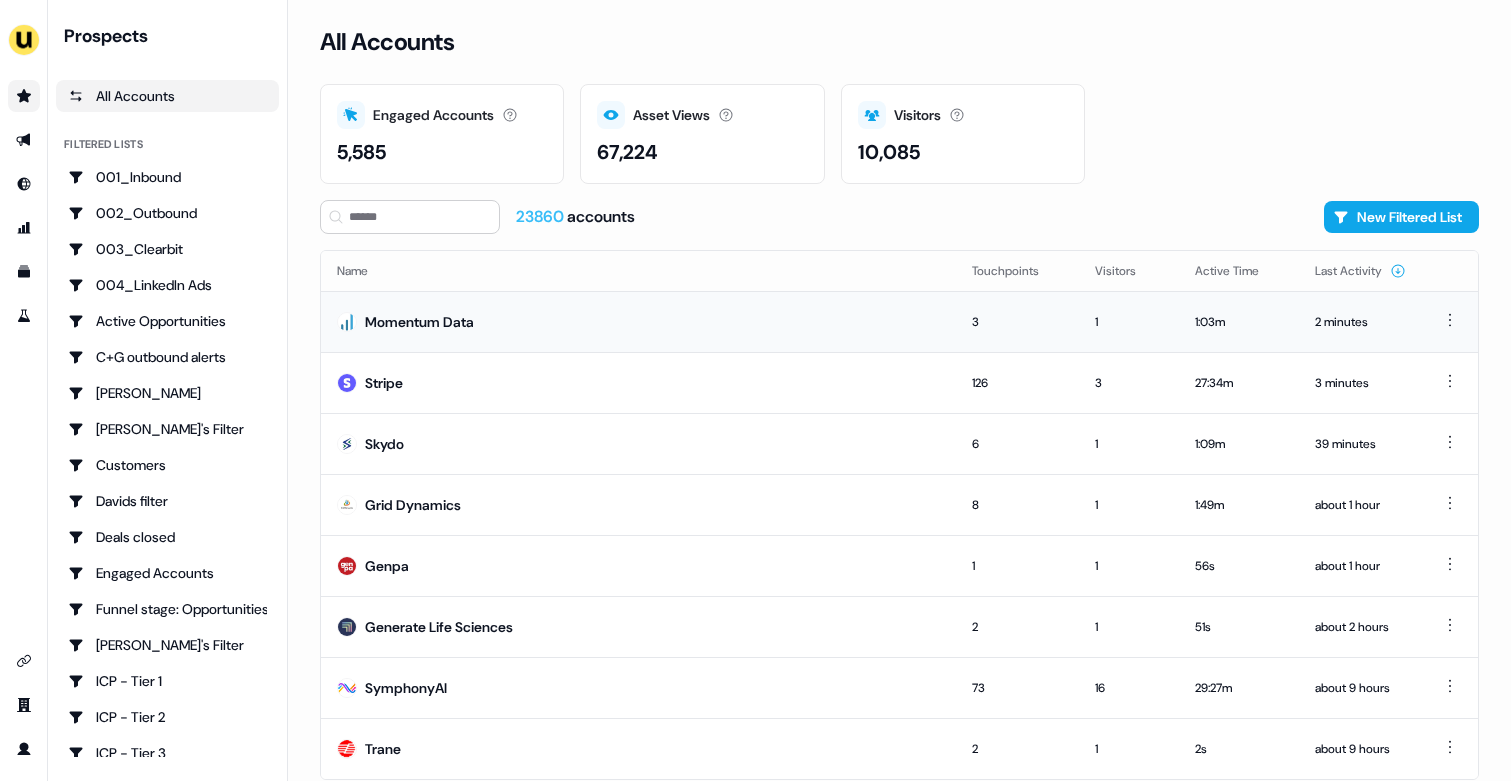 click on "Momentum Data" at bounding box center (638, 321) 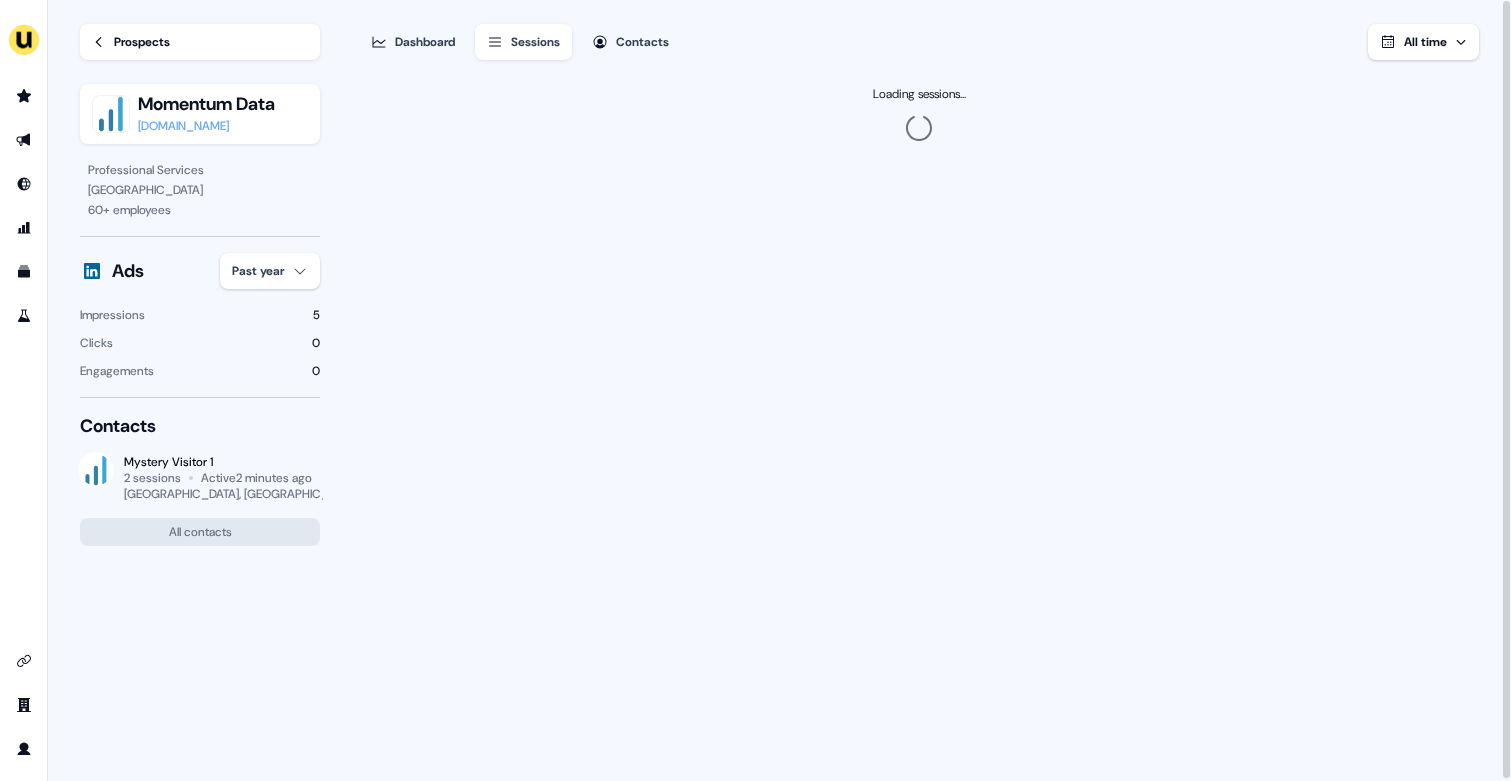 click on "For the best experience switch devices to a bigger screen. Go to Userled.io Loading... Prospects Momentum Data momentumdata.com Professional Services London 60 + employees Ads Past year Impressions 5 Clicks 0 Engagements 0 Contacts Mystery Visitor 1 2   sessions Active  2 minutes ago Barcelona, Spain All contacts Dashboard Sessions Contacts All time Loading sessions..." at bounding box center (755, 390) 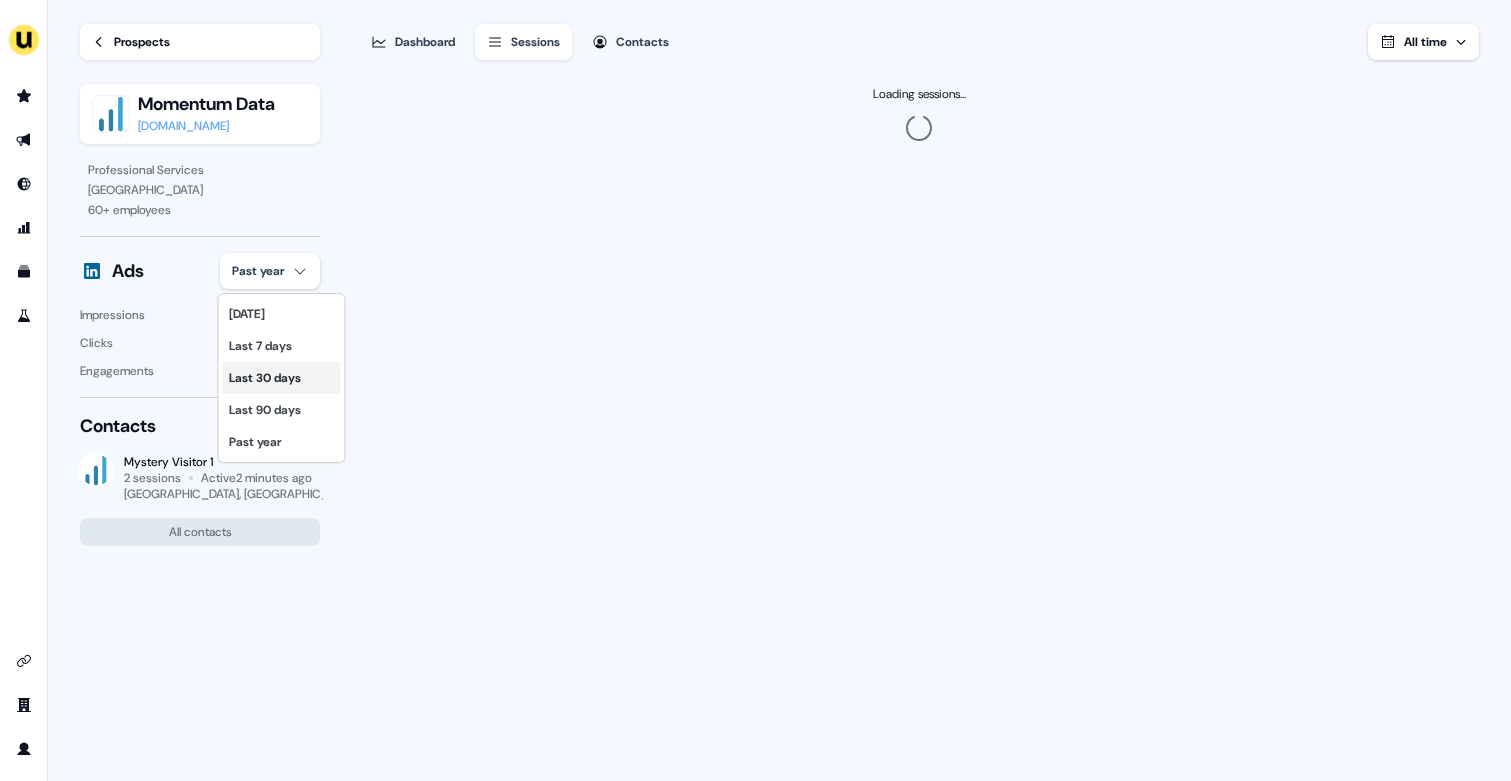 click on "Last 30 days" at bounding box center (282, 378) 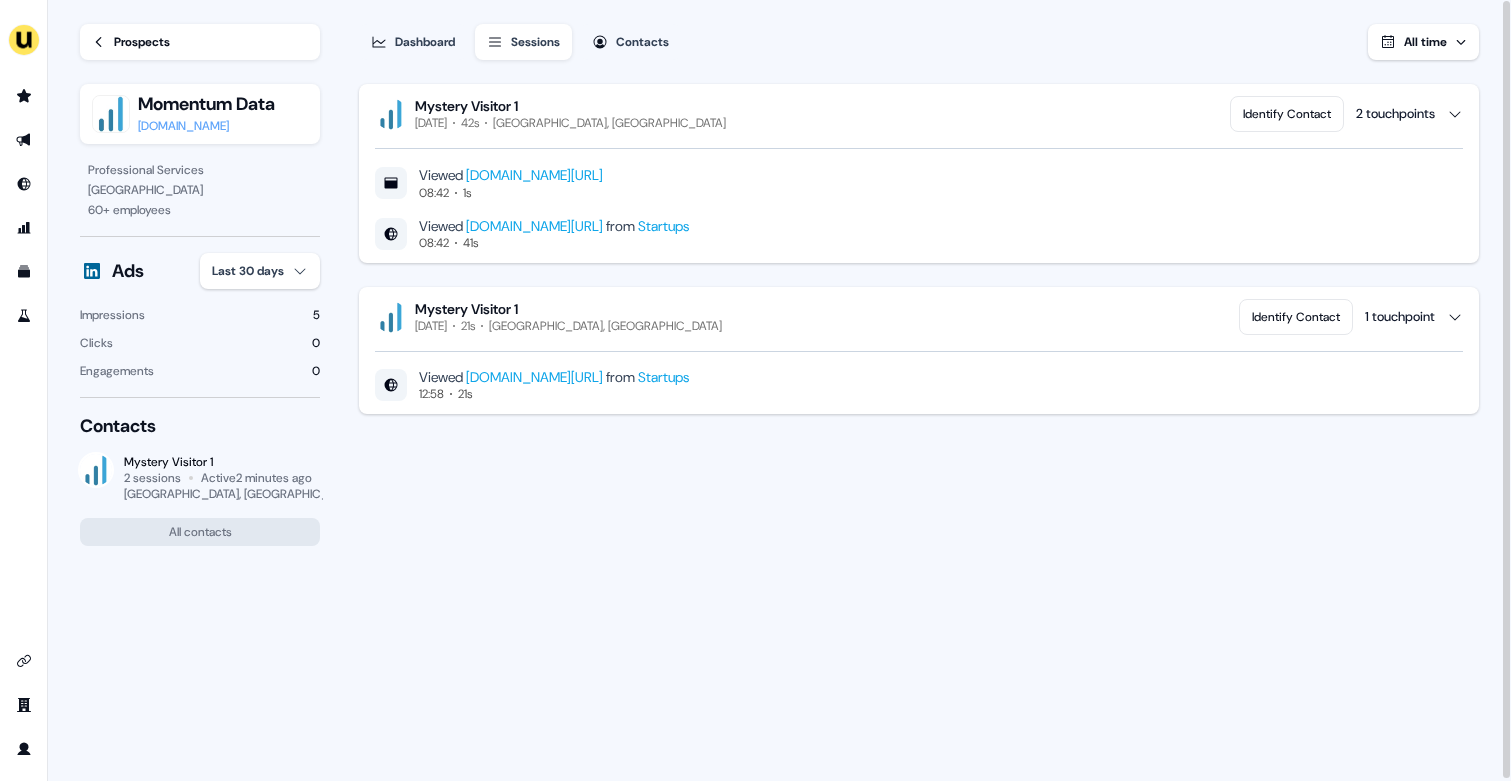 click on "momentumdata.com" at bounding box center [206, 126] 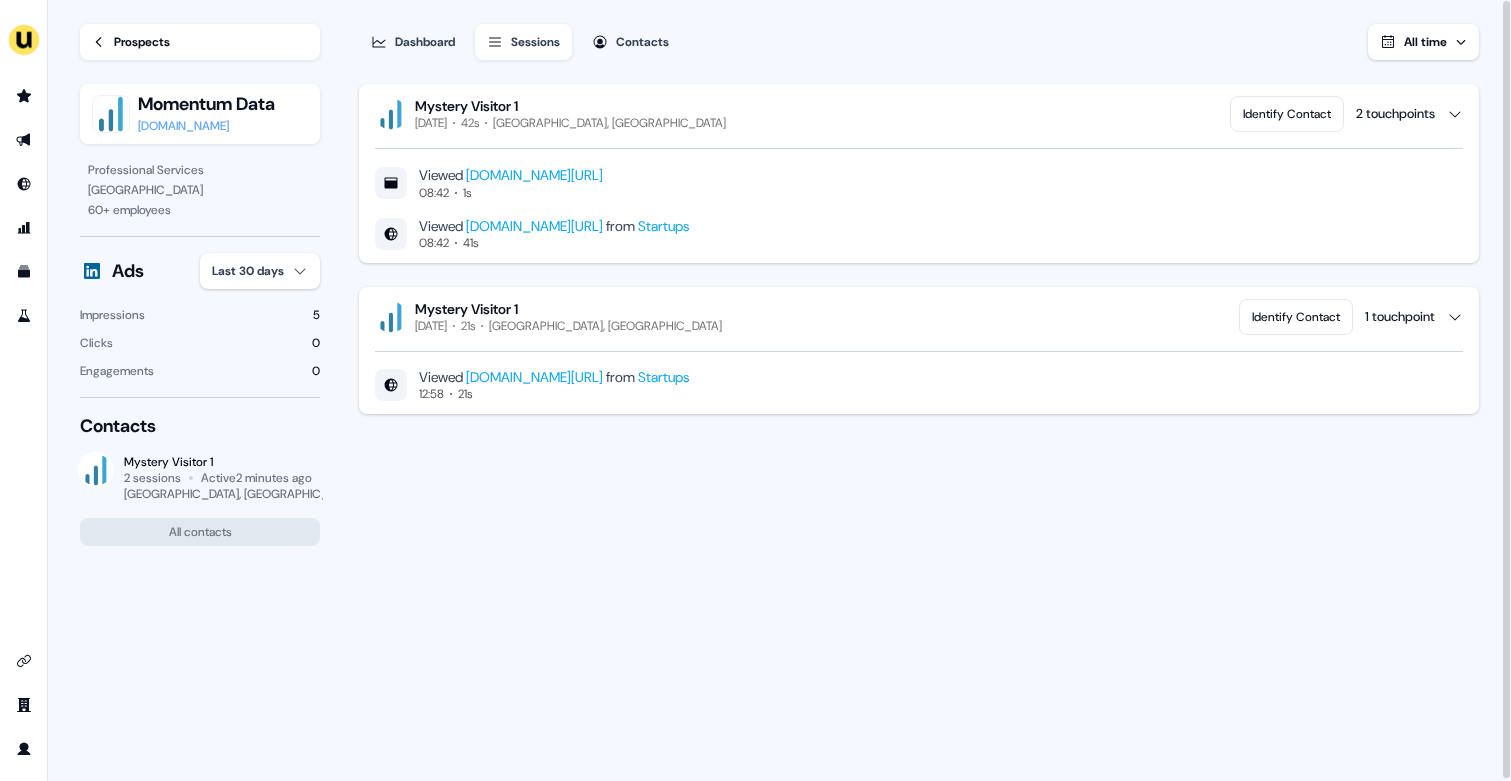 click on "Prospects Momentum Data momentumdata.com" at bounding box center [200, 80] 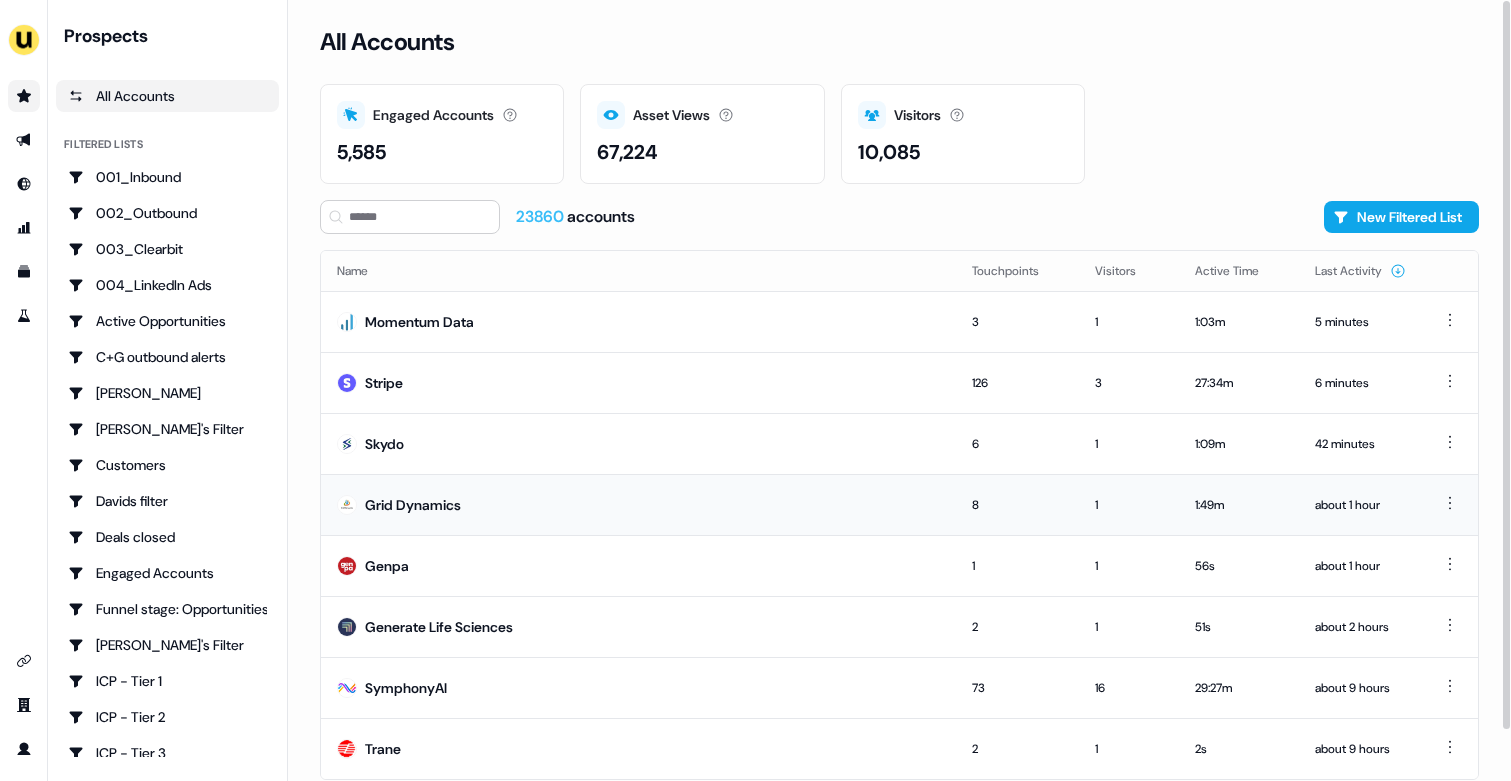 scroll, scrollTop: 54, scrollLeft: 0, axis: vertical 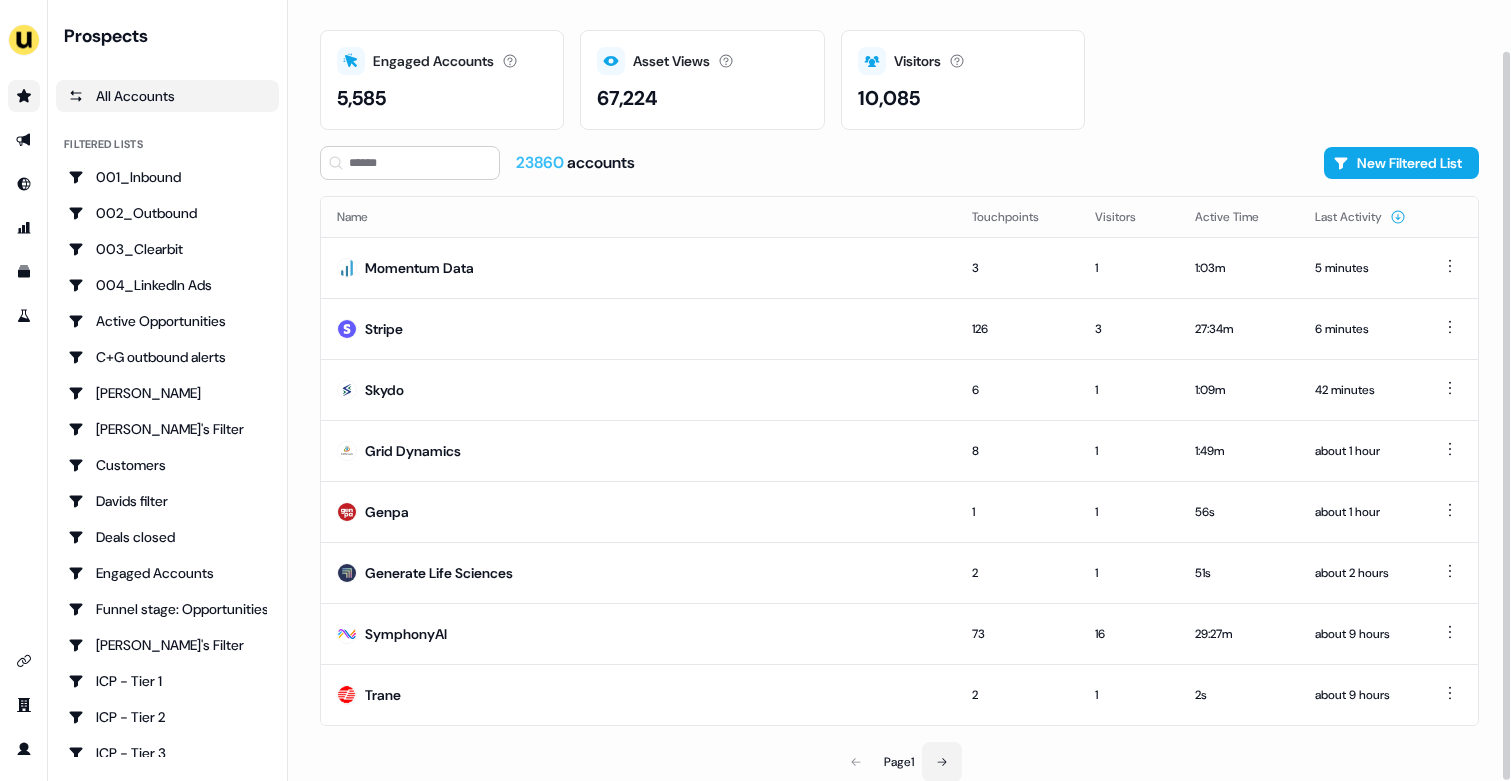 click at bounding box center (942, 762) 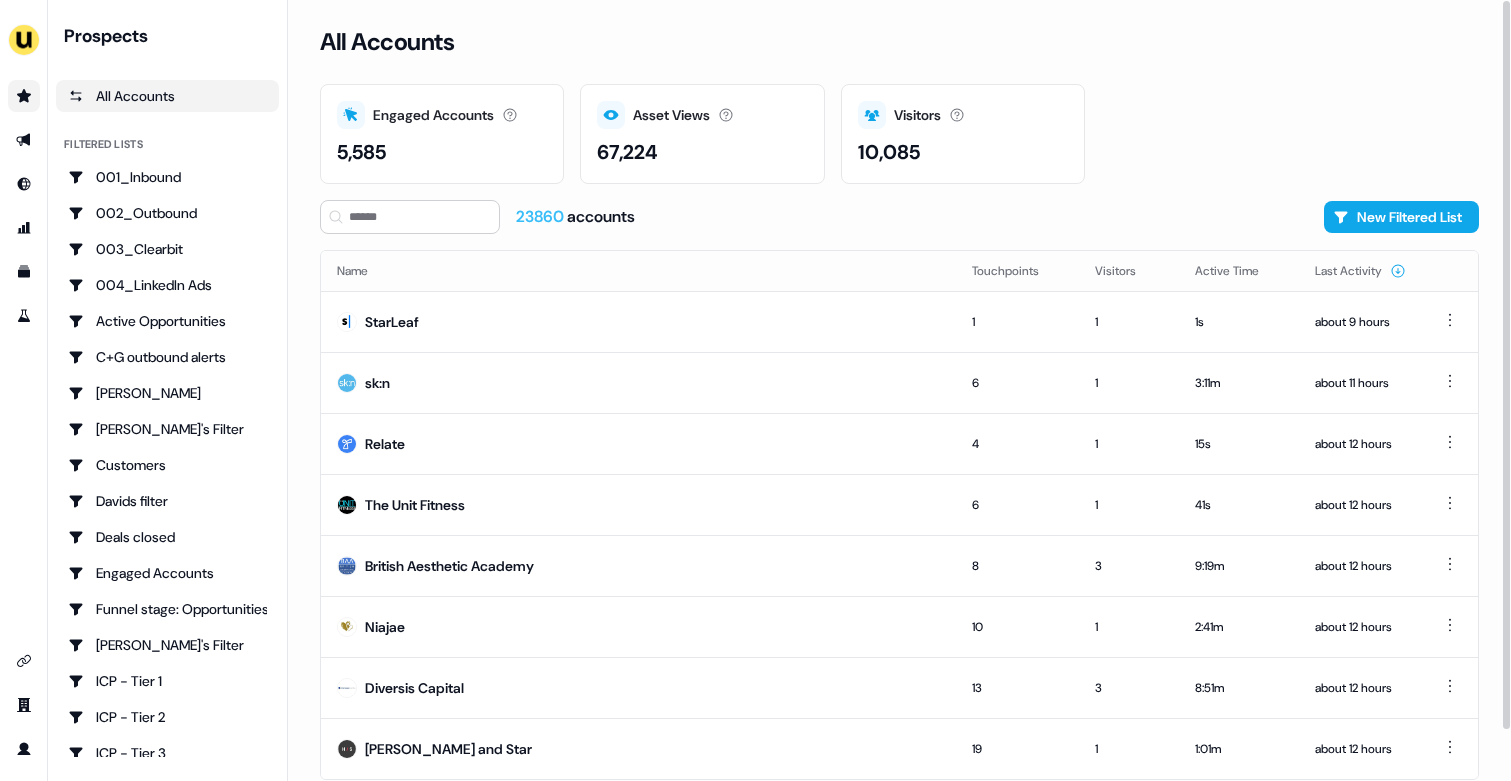 scroll, scrollTop: 54, scrollLeft: 0, axis: vertical 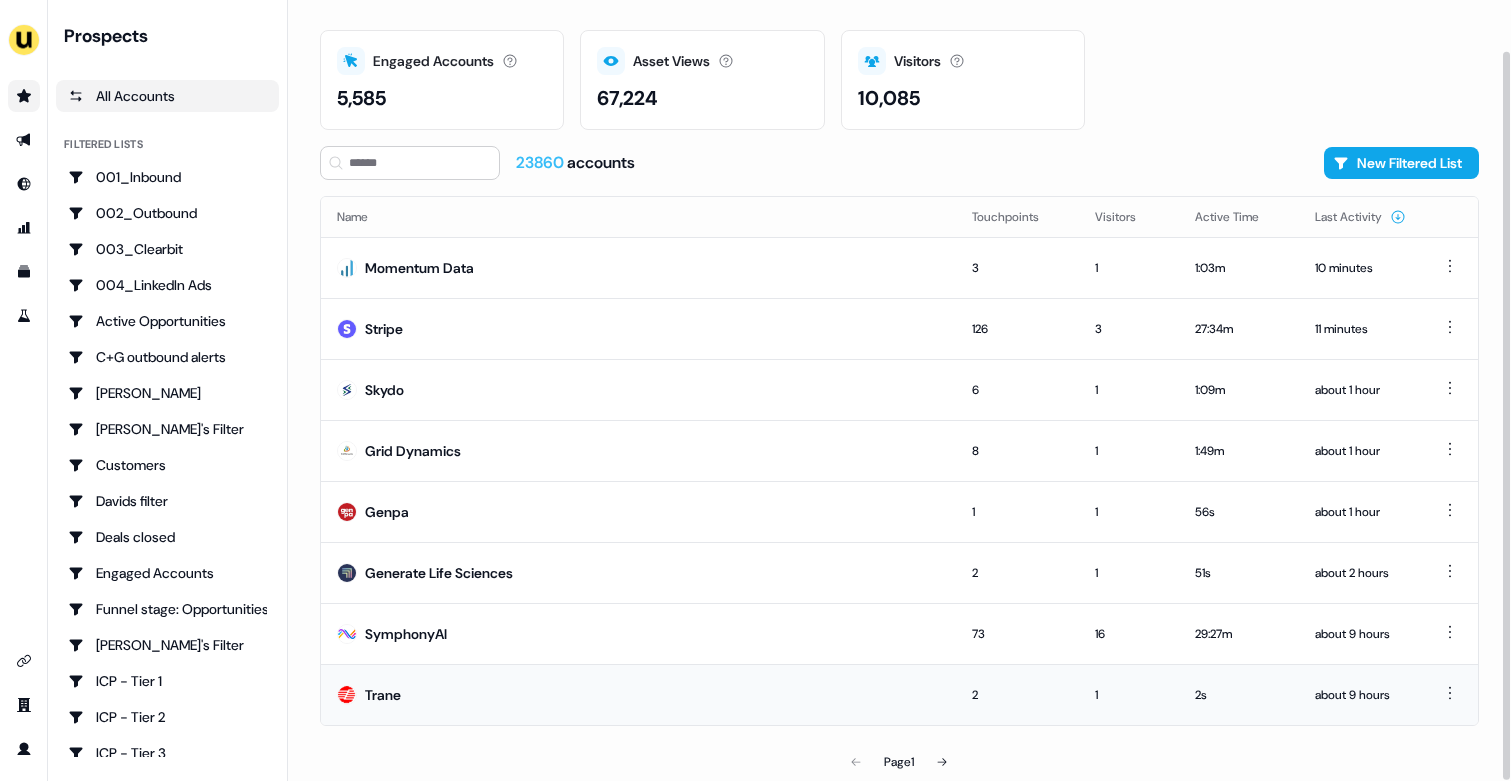 click on "Trane" at bounding box center [638, 694] 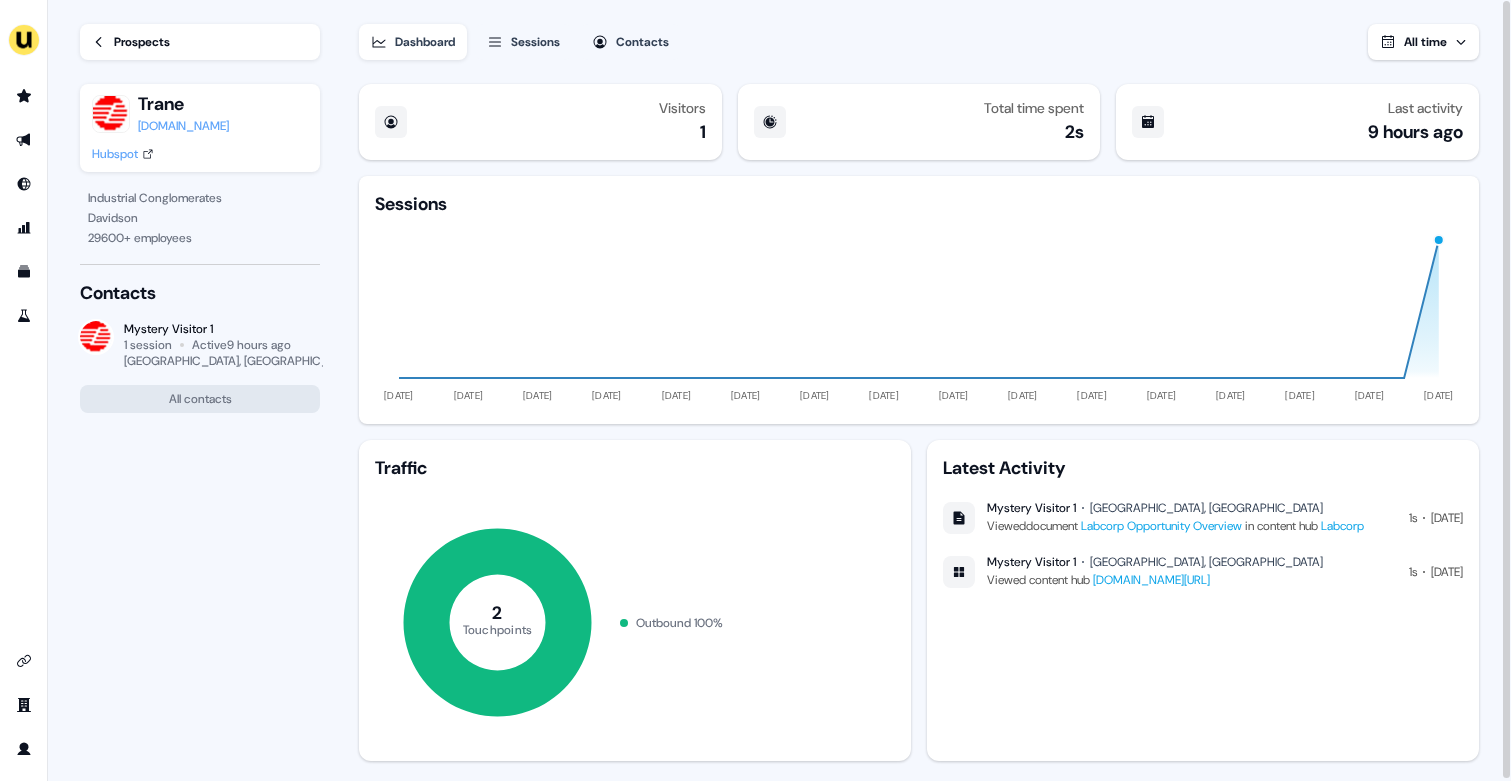 click on "Labcorp Opportunity Overview" at bounding box center [1161, 526] 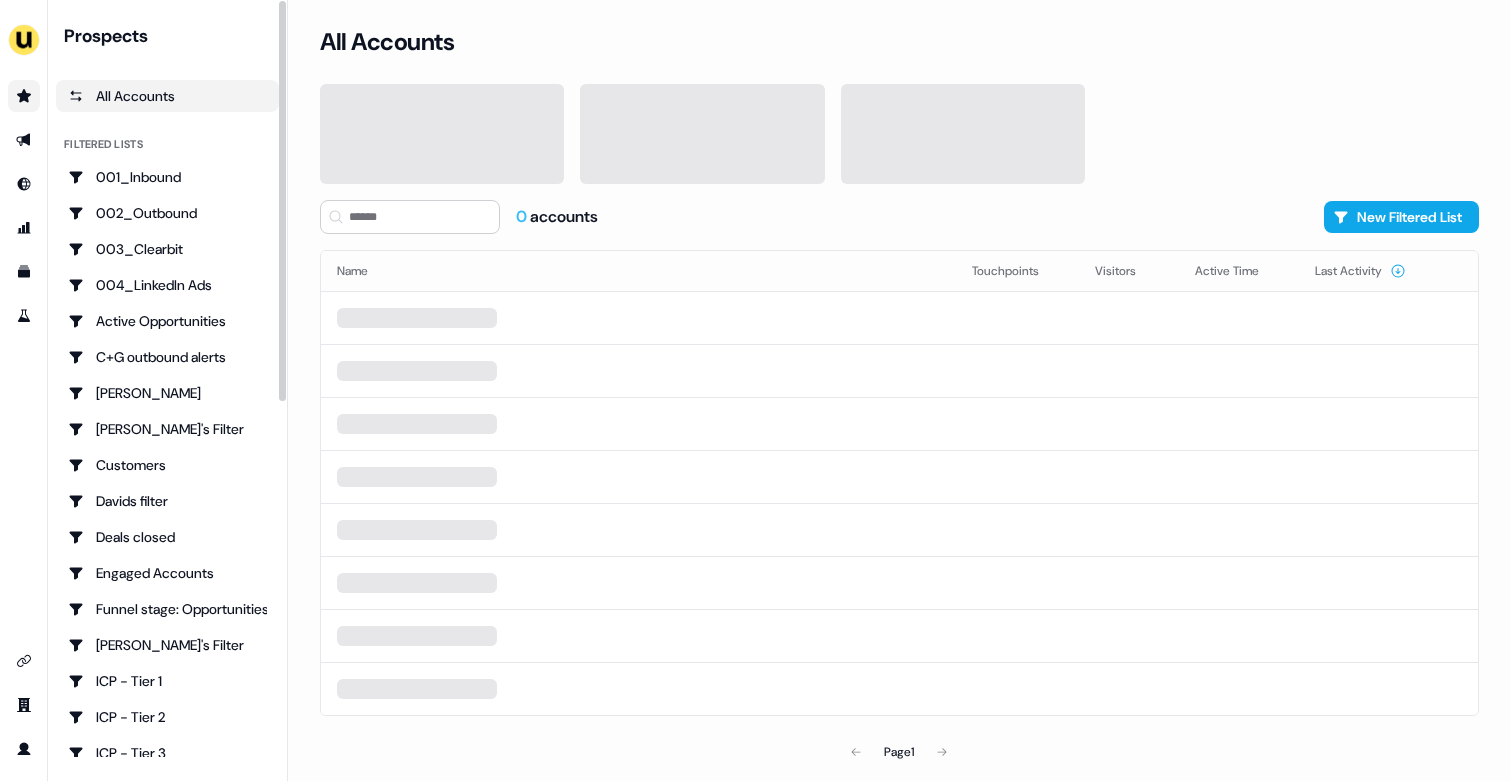 scroll, scrollTop: 0, scrollLeft: 0, axis: both 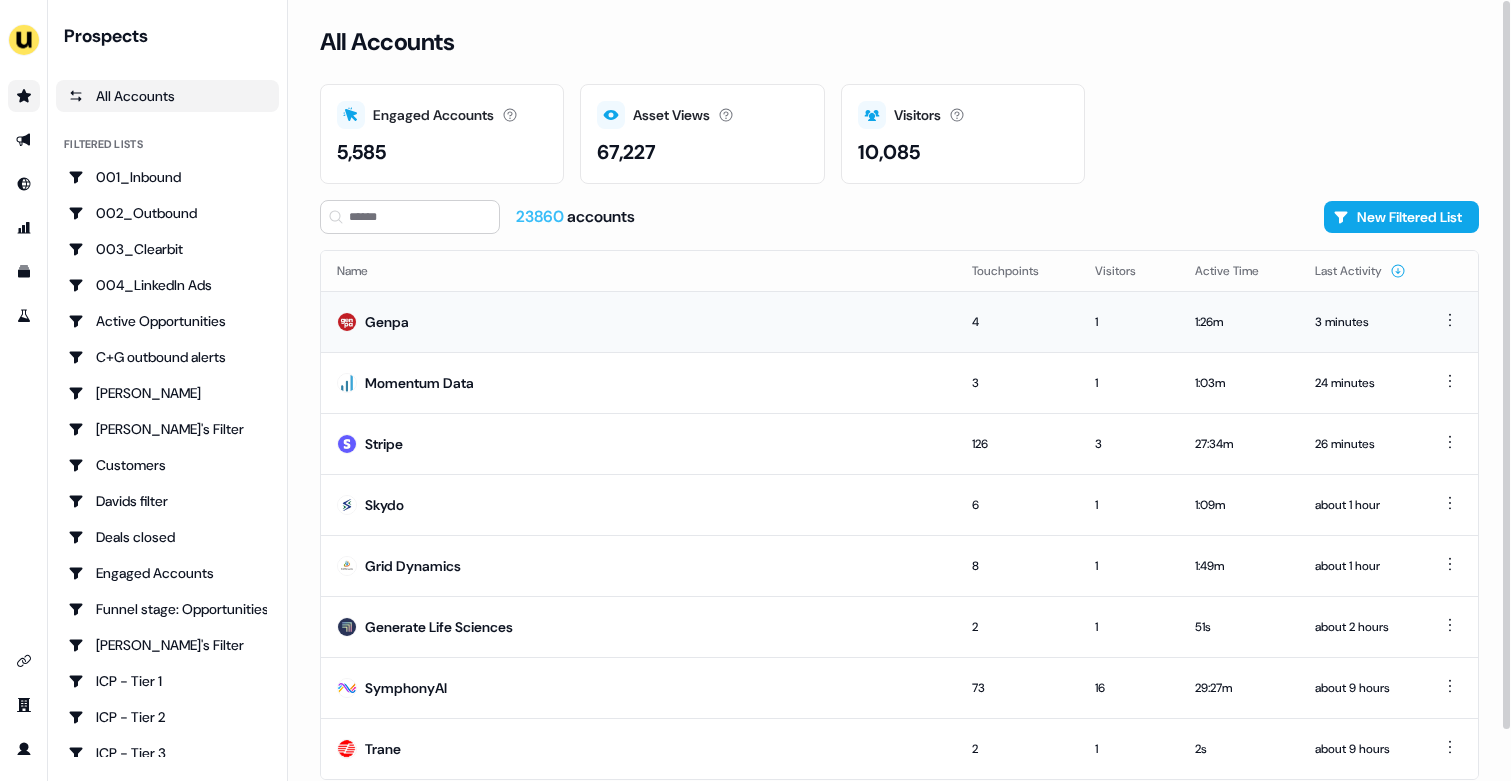 click on "Genpa" at bounding box center (638, 321) 